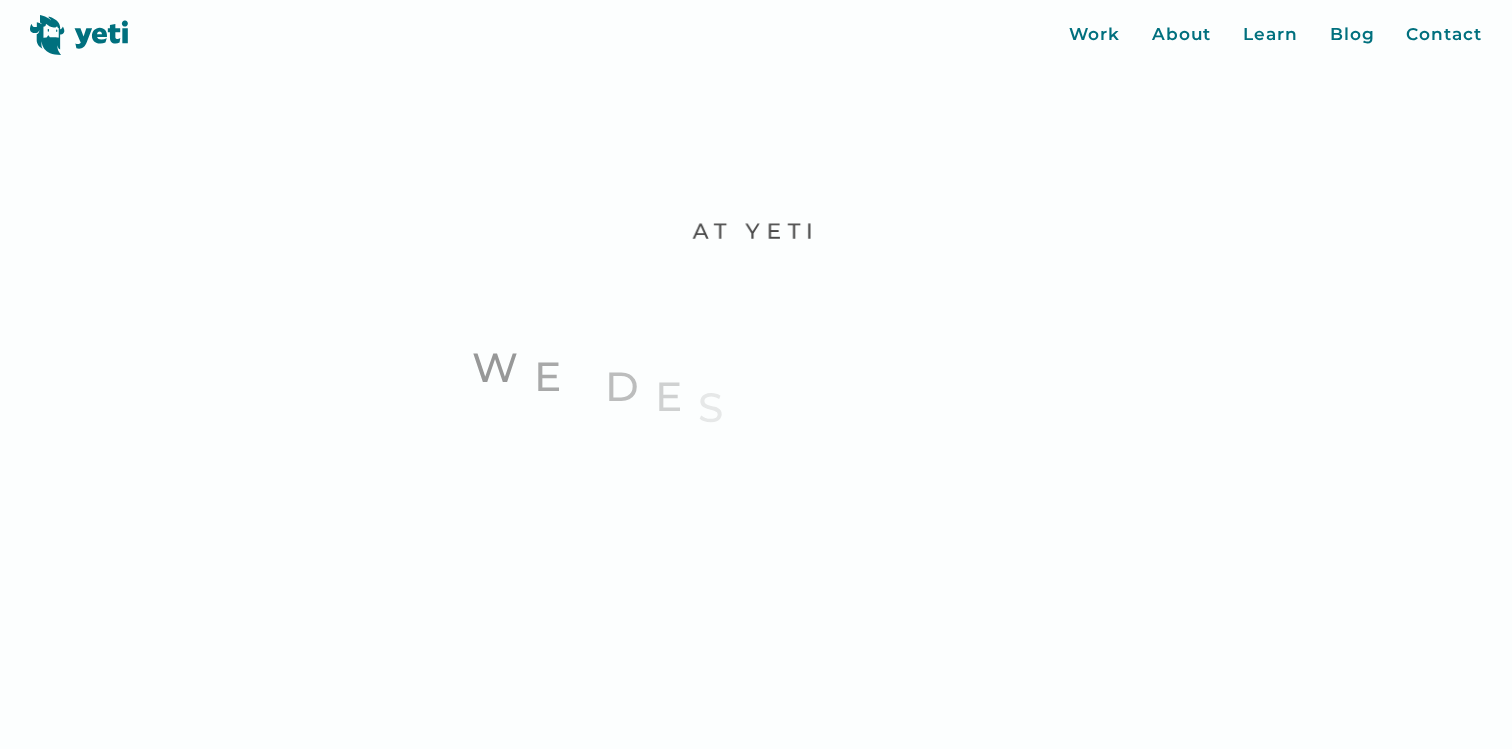 scroll, scrollTop: 0, scrollLeft: 0, axis: both 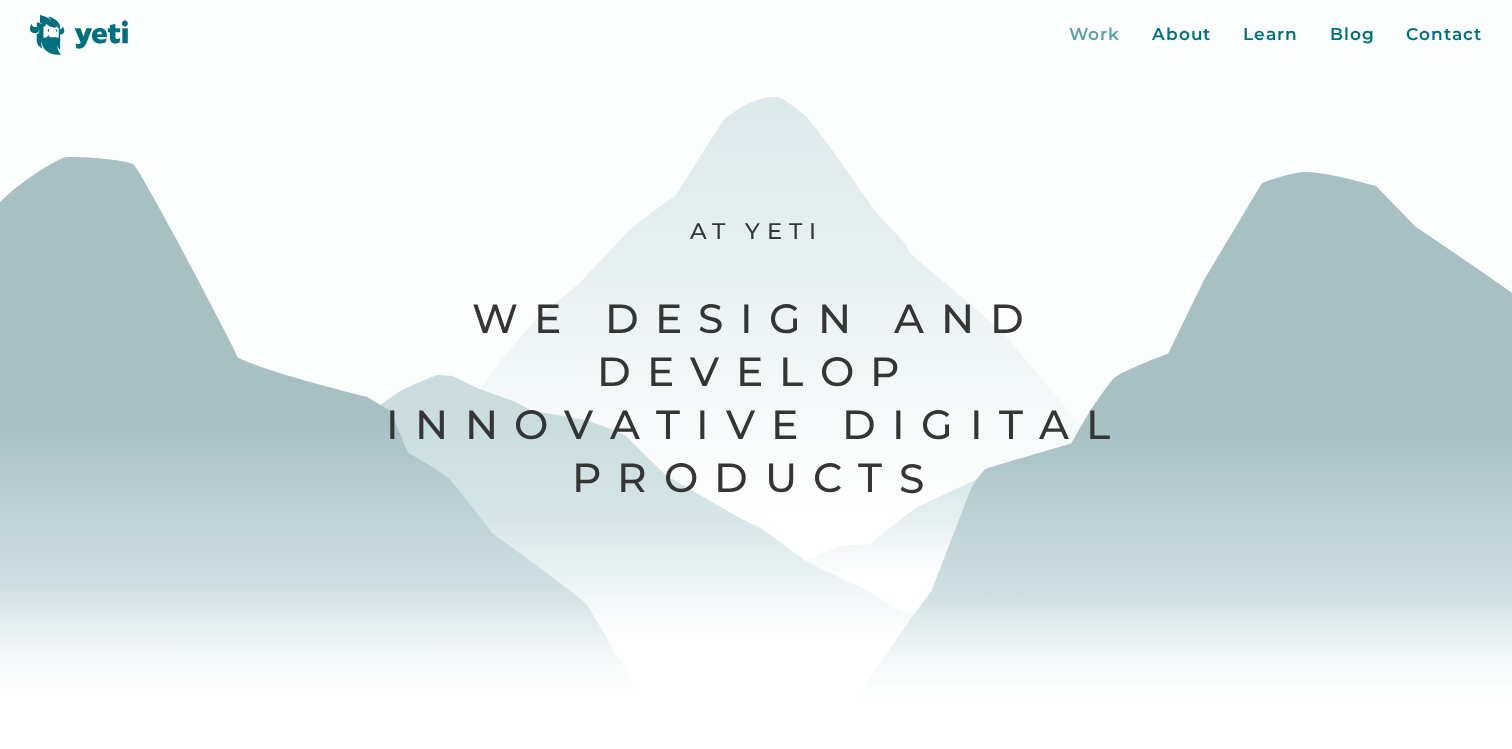 click on "Work" at bounding box center [1094, 35] 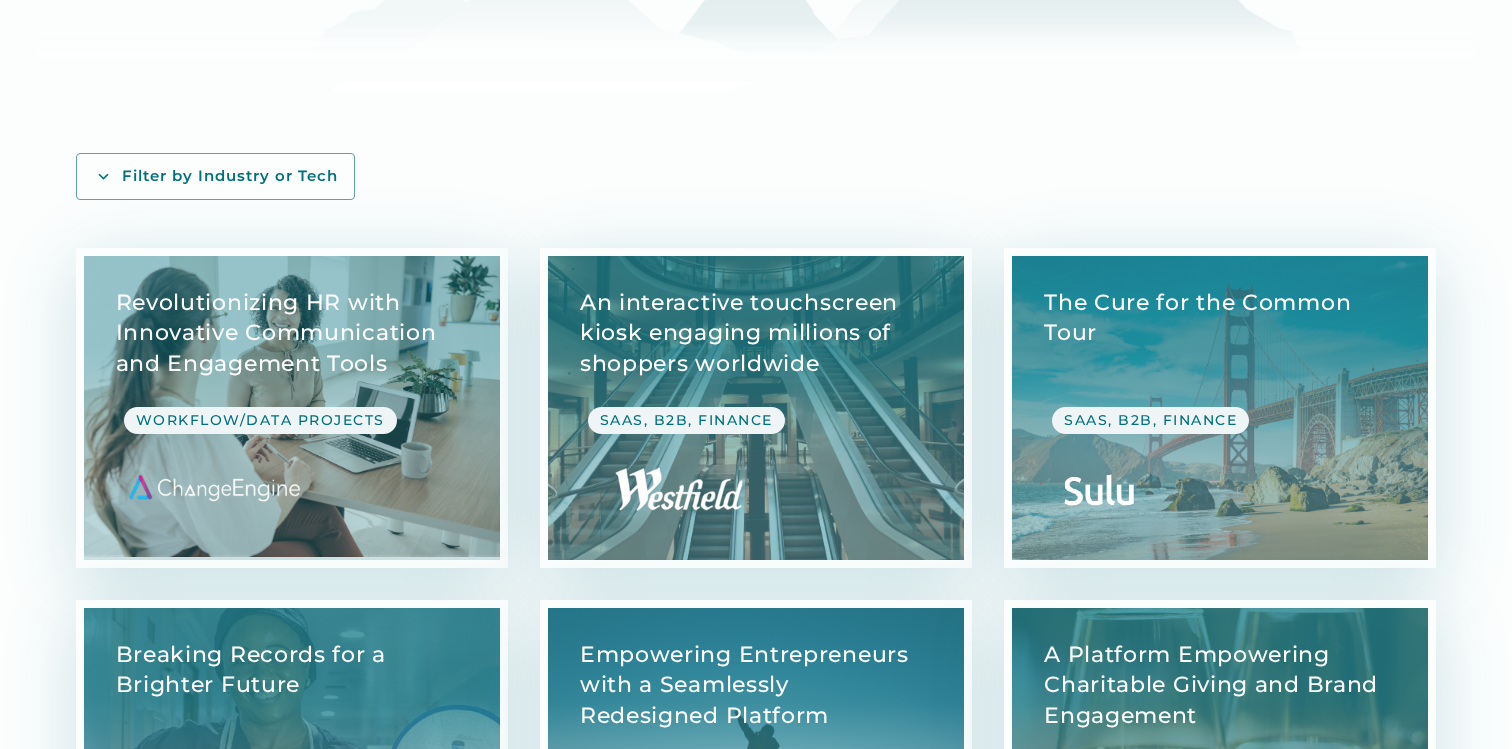 scroll, scrollTop: 281, scrollLeft: 0, axis: vertical 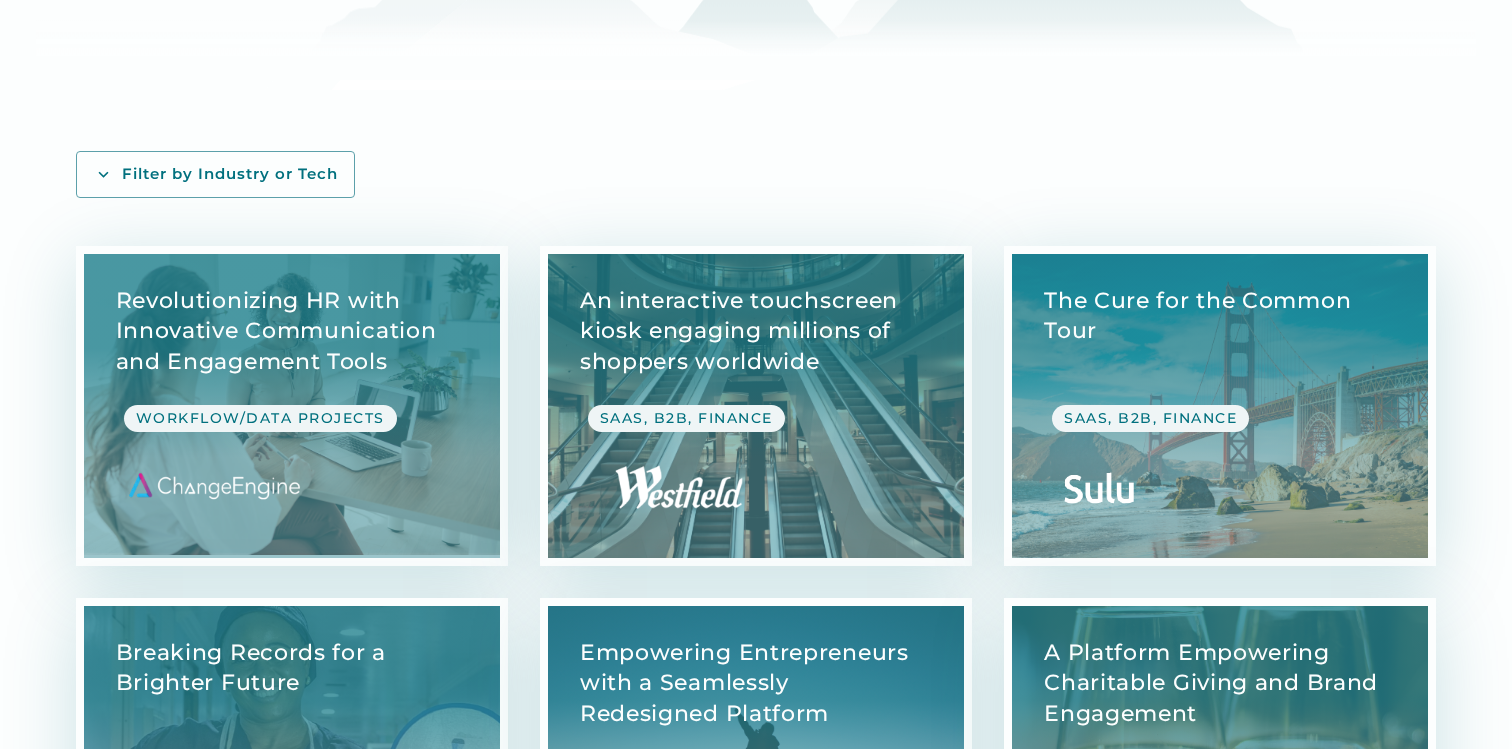click on "Filter by Industry or Tech Industries E-Commerce Entertainment Health & Wellness Non-Profit & Education SaaS & Finance Technology AI Animation IoT & Bluetooth Devices Mapping Mobile Apps Payments Product Design Shopify Web3 View All Revolutionizing HR with Innovative Communication and Engagement Tools Workflow/Data projects An interactive touchscreen kiosk engaging millions of shoppers worldwide SaaS, B2B, Finance The Cure for the Common Tour SaaS, B2B, Finance Breaking Records for a Brighter Future Non-Profit & Education Empowering Entrepreneurs with a Seamlessly Redesigned Platform Non-Profit & Education A Platform Empowering Charitable Giving and Brand Engagement Entertainment Bringing Clarity and Consistency to 1:1 Meetings SaaS, B2B, Finance Bringing Order to Ordering Workflow/Data projects Transforming Skin Care Through  Connected Technology Health & Wellness An interactive, self scoring dart game for a new generation of players. Entertainment Find Joy Under Every Cap Entertainment Entertainment" at bounding box center (756, 2995) 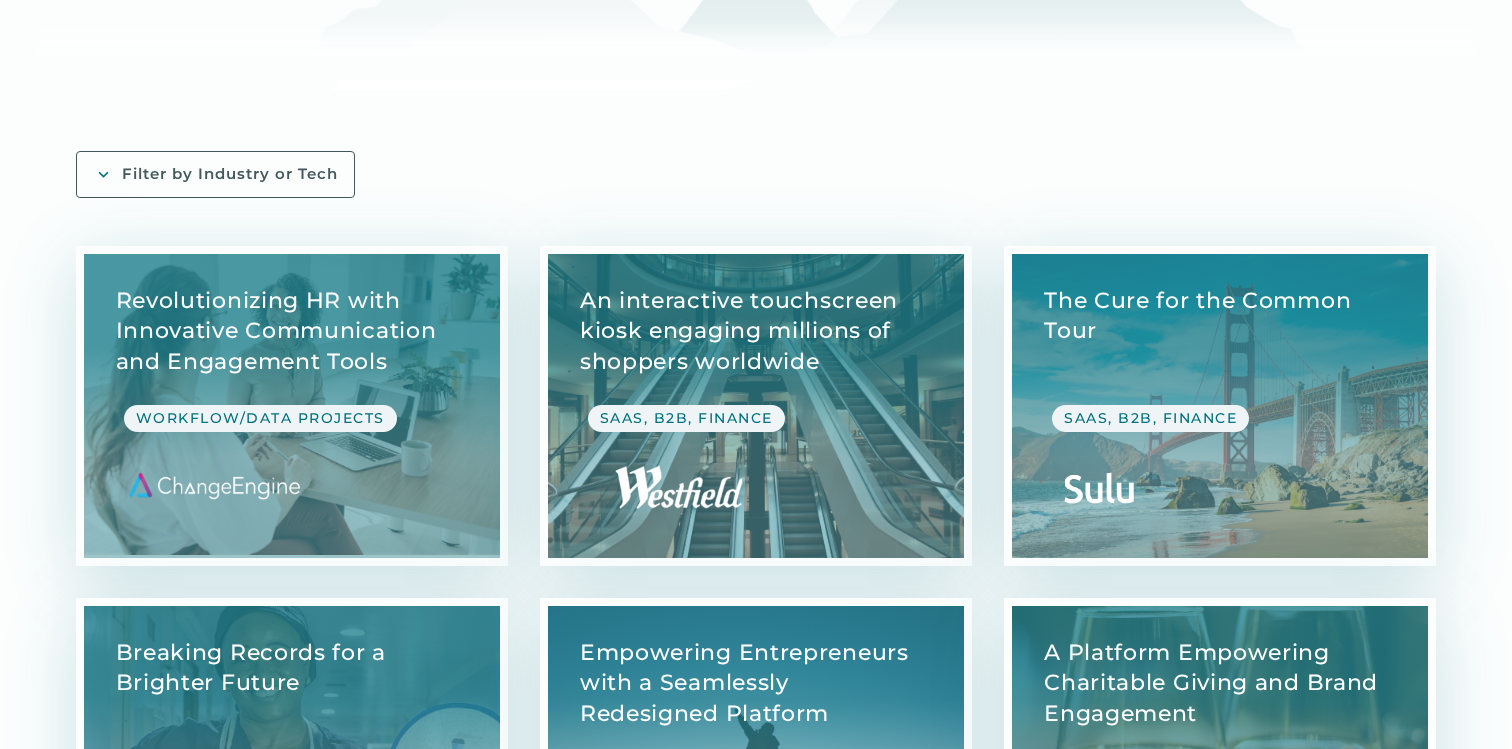 click on "Filter by Industry or Tech" at bounding box center (230, 174) 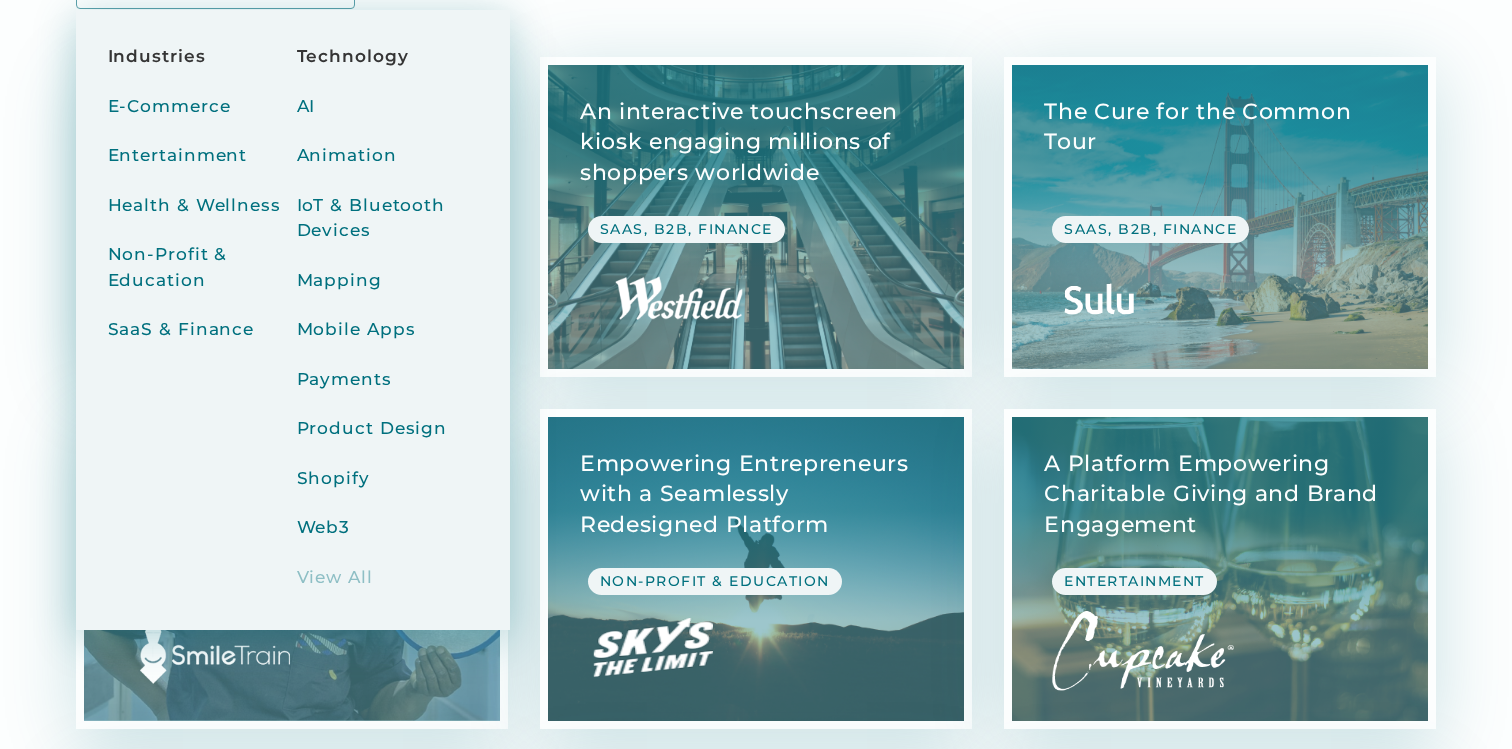 scroll, scrollTop: 460, scrollLeft: 0, axis: vertical 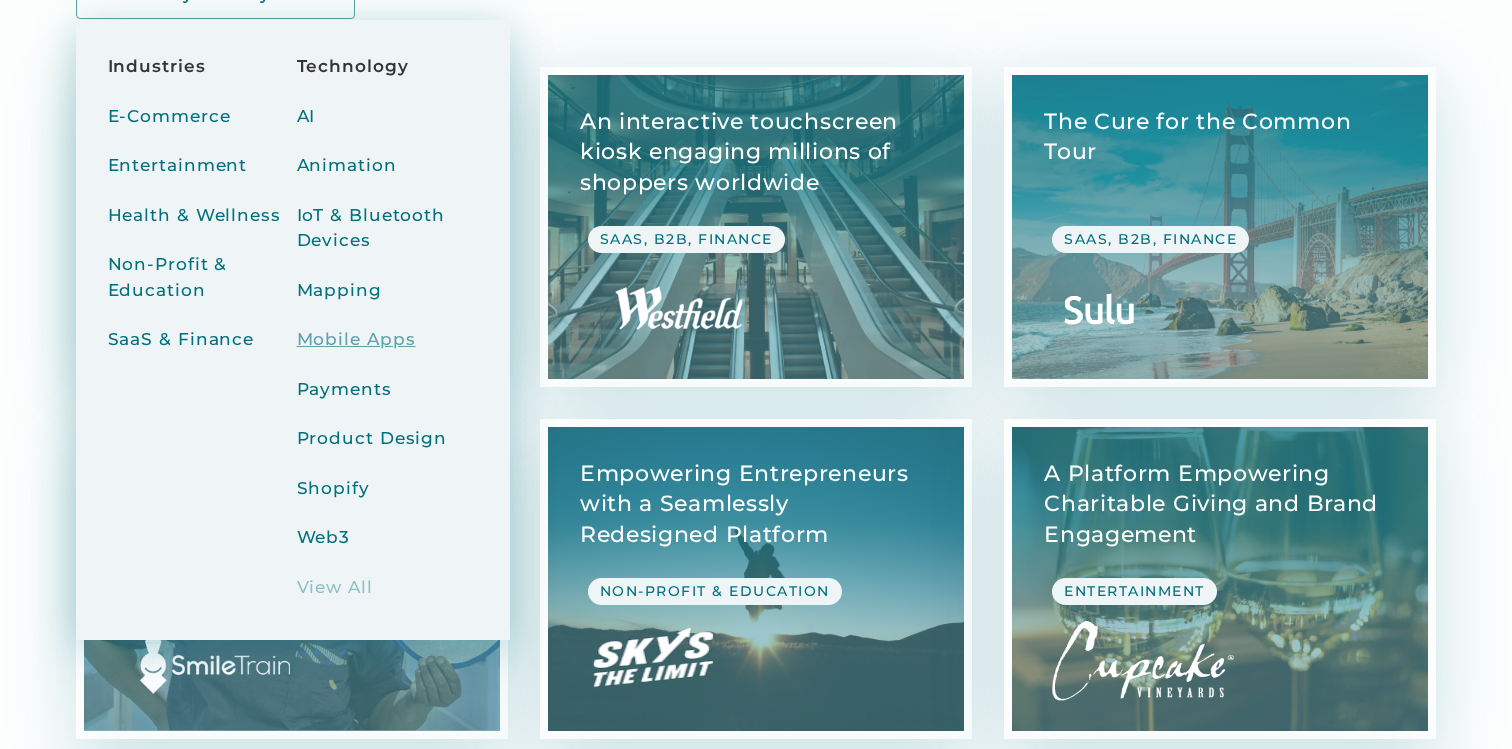 click on "Mobile Apps" at bounding box center (356, 340) 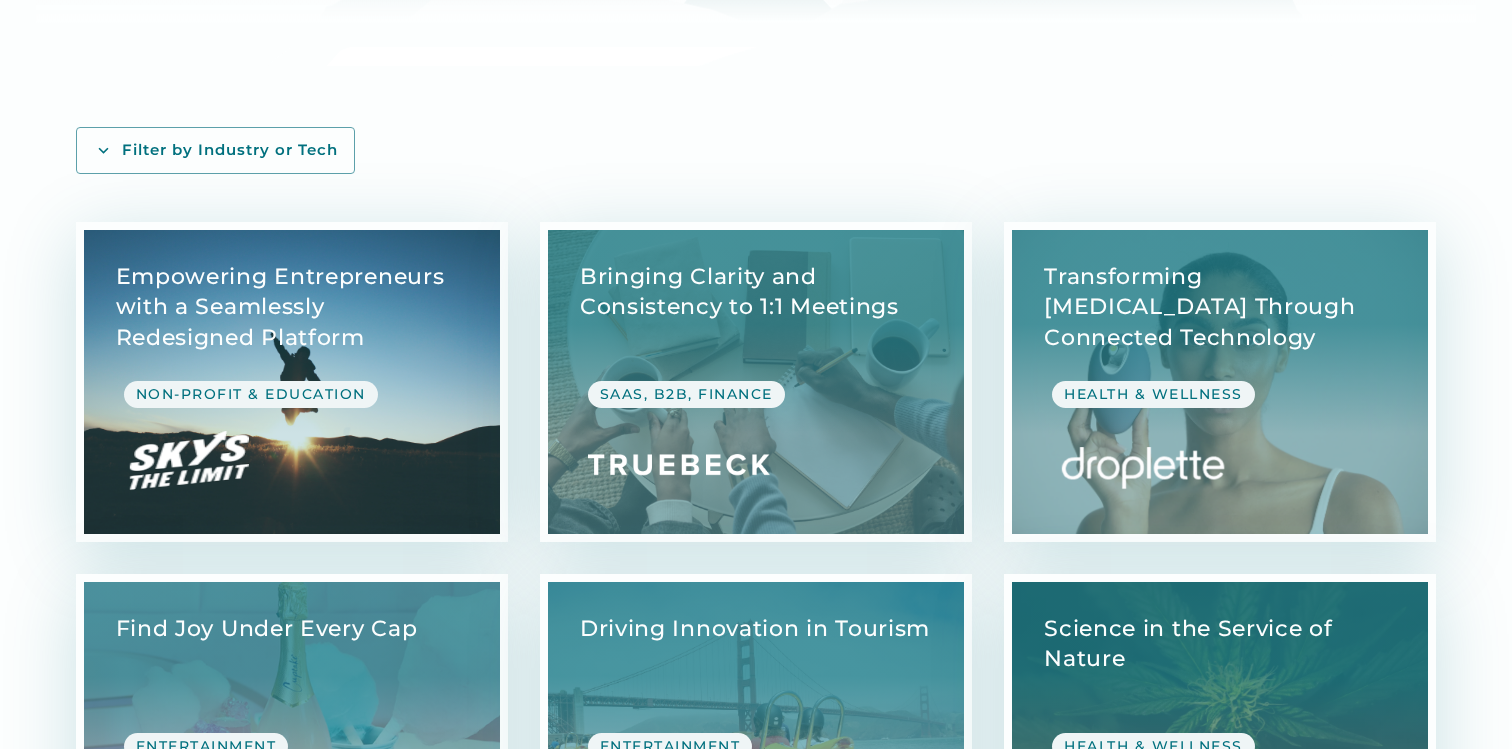 scroll, scrollTop: 312, scrollLeft: 0, axis: vertical 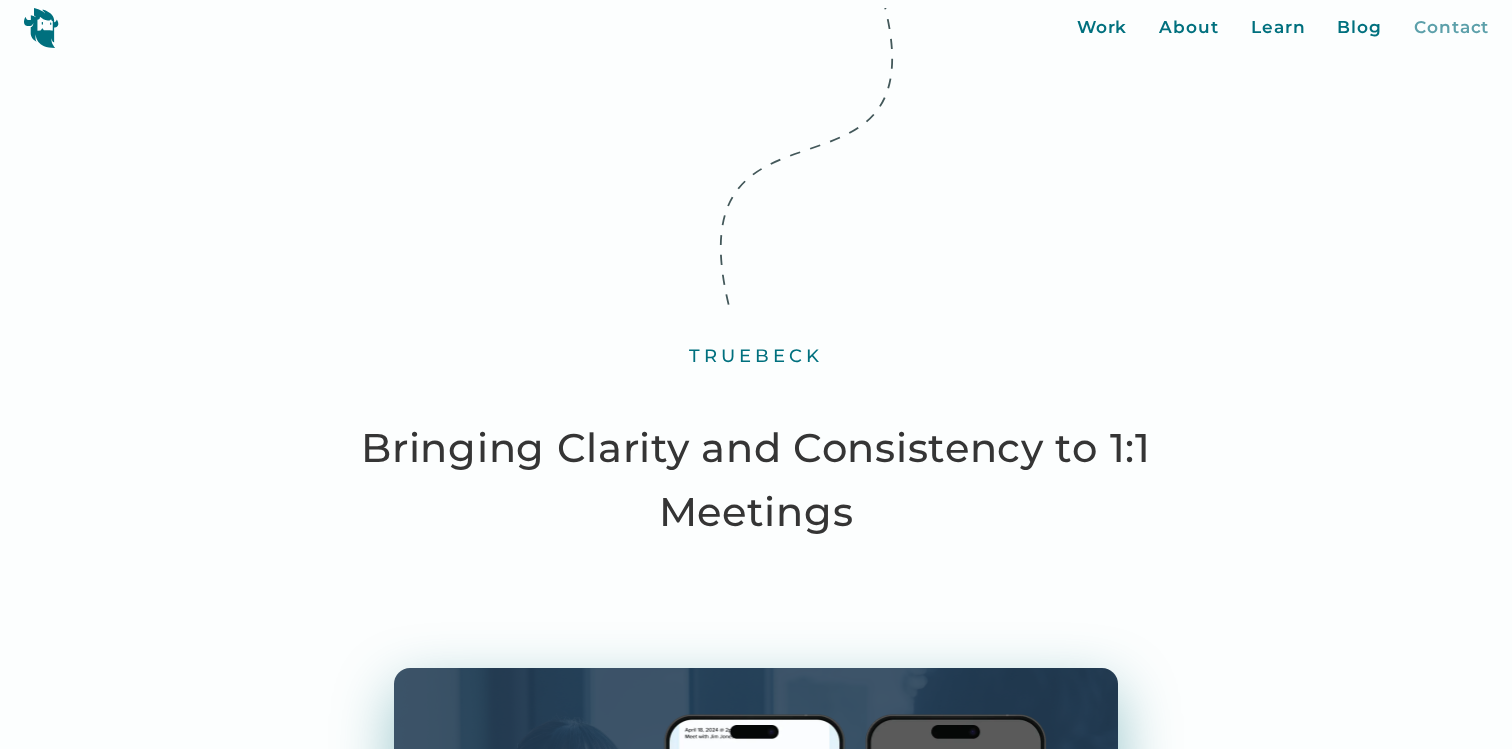 click on "Contact" at bounding box center [1451, 28] 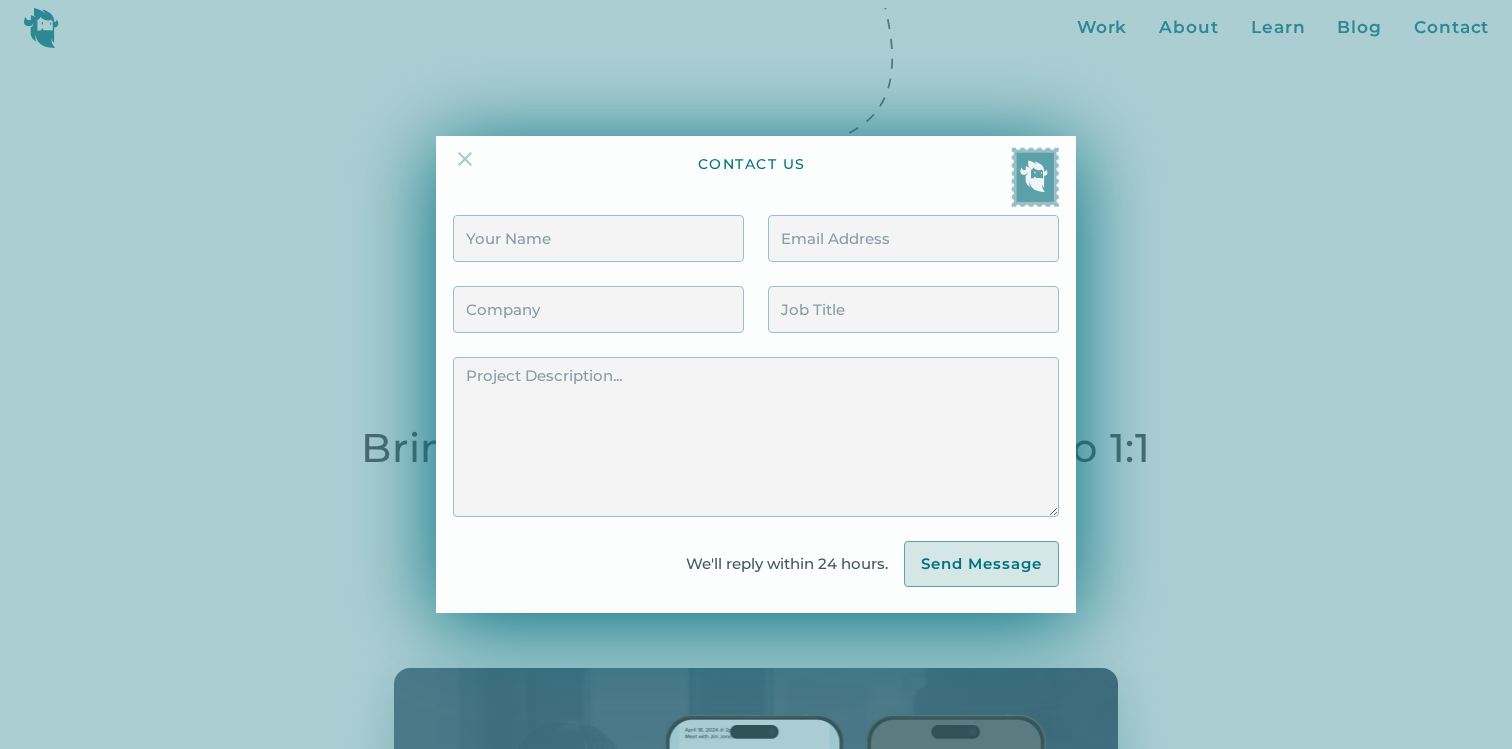 click at bounding box center [473, 167] 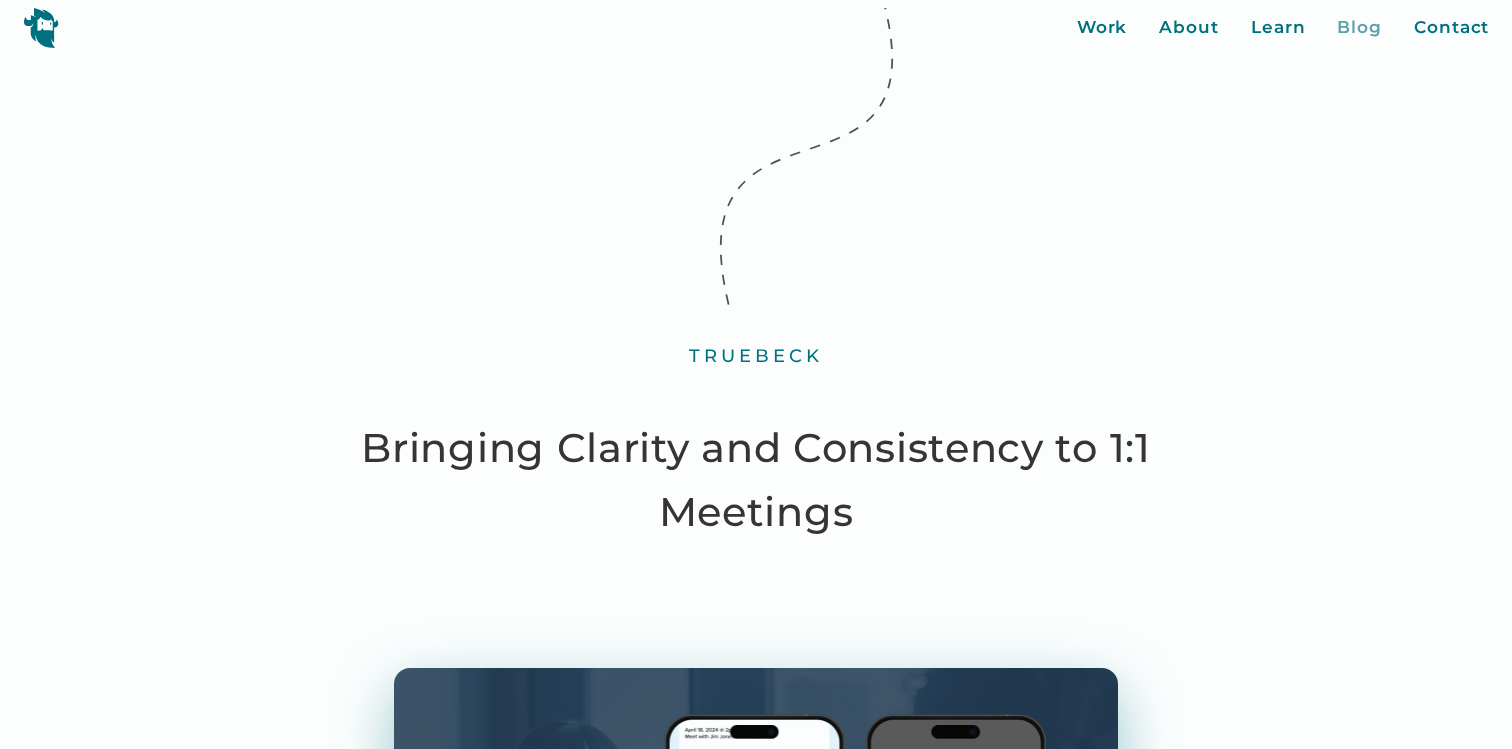 click on "Blog" at bounding box center [1359, 28] 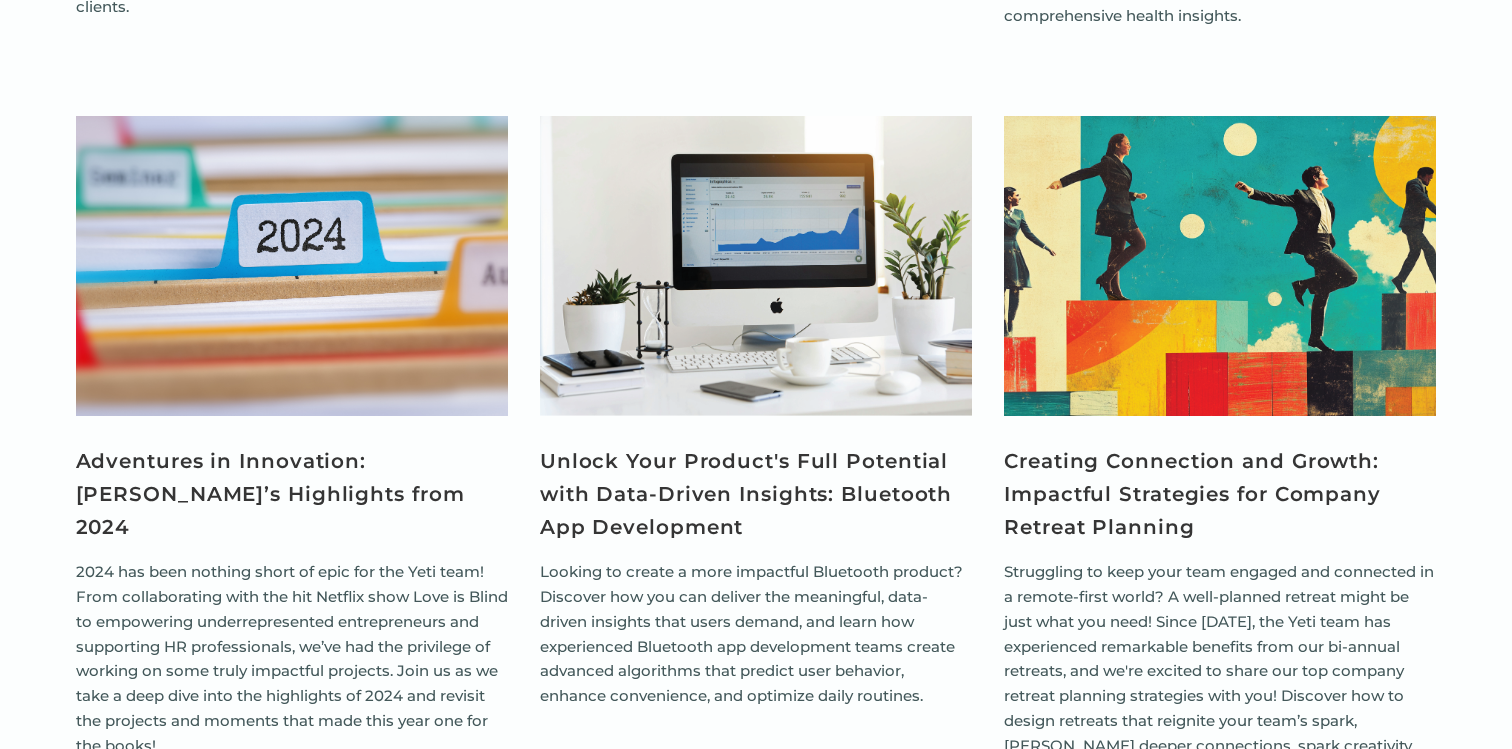 scroll, scrollTop: 5648, scrollLeft: 0, axis: vertical 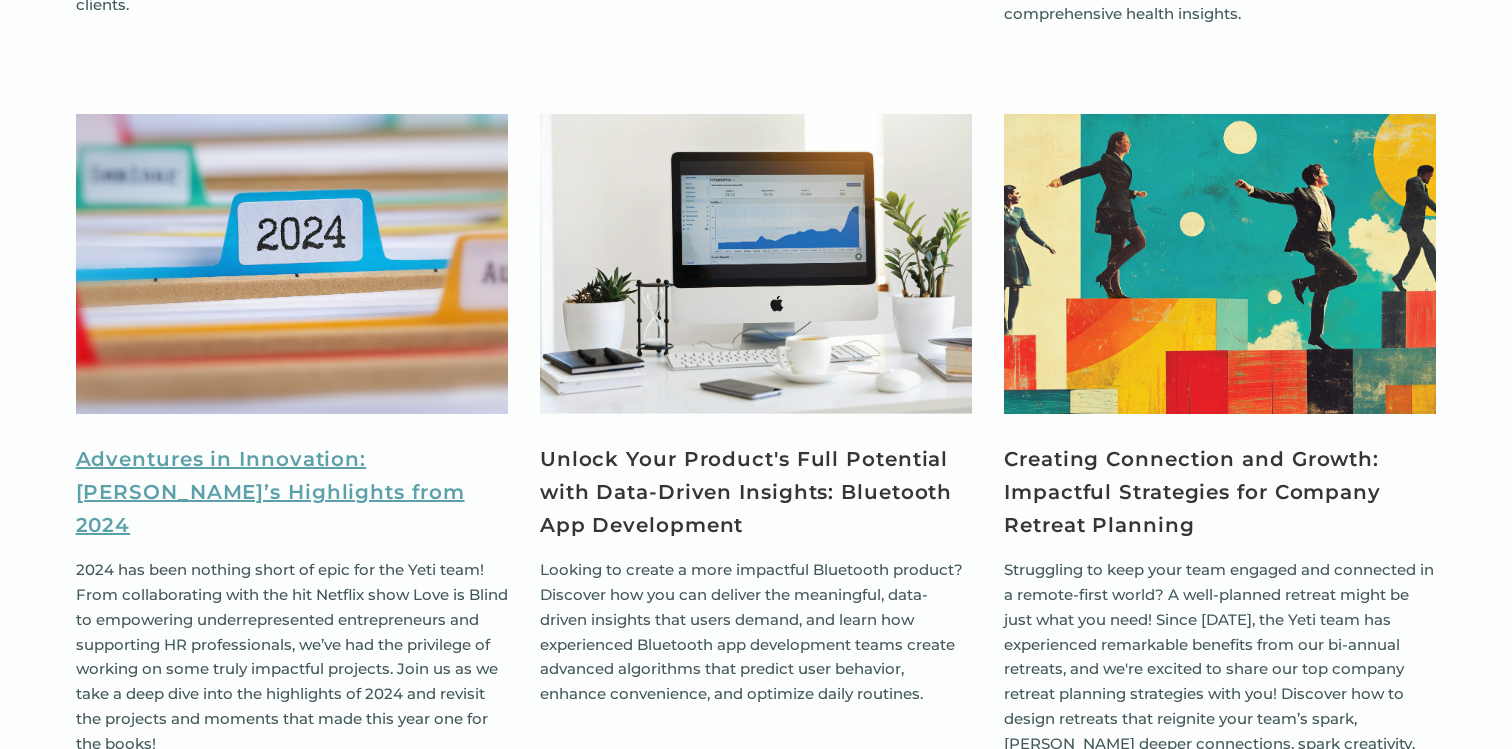 click on "Adventures in Innovation: [PERSON_NAME]’s Highlights from 2024" at bounding box center (292, 492) 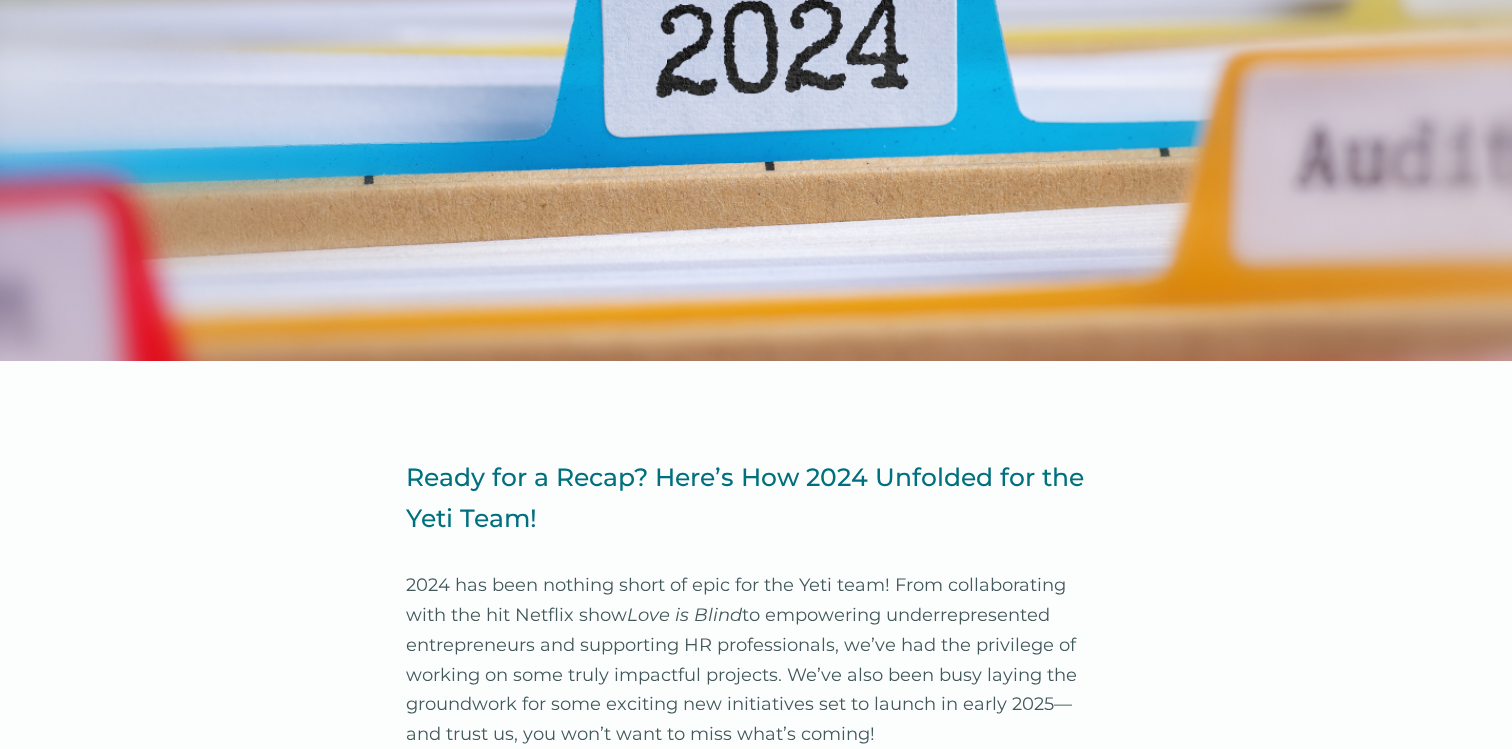 scroll, scrollTop: 522, scrollLeft: 0, axis: vertical 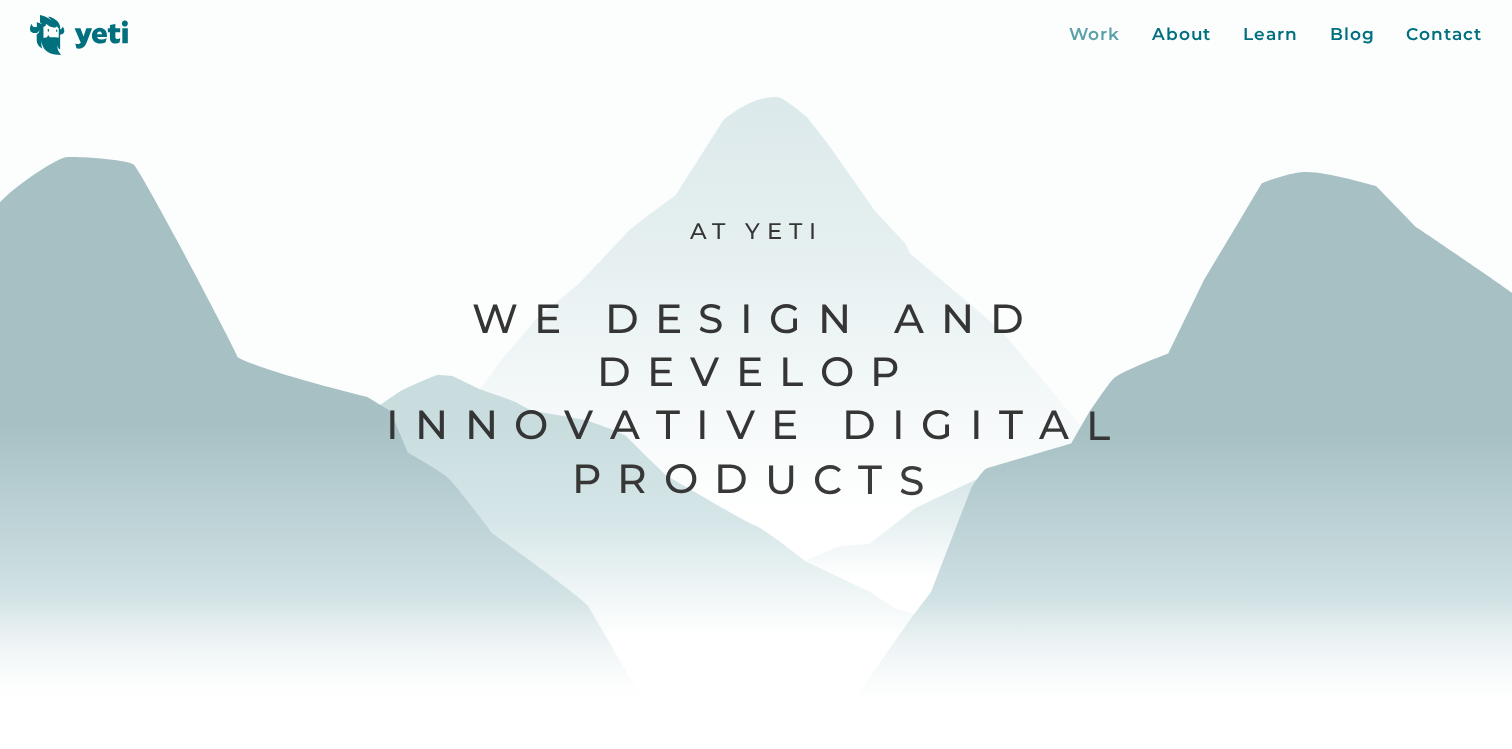 click on "Work" at bounding box center [1094, 35] 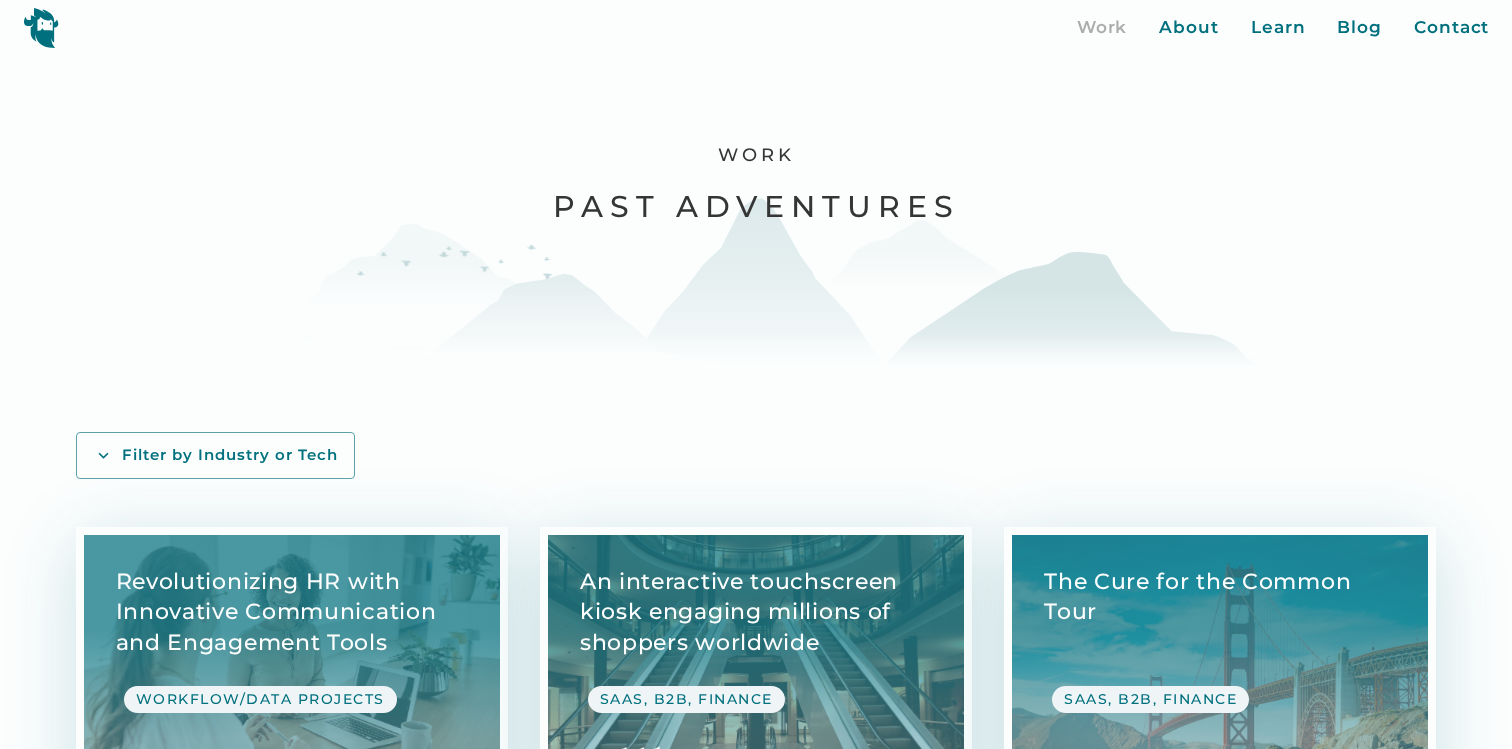 scroll, scrollTop: 0, scrollLeft: 0, axis: both 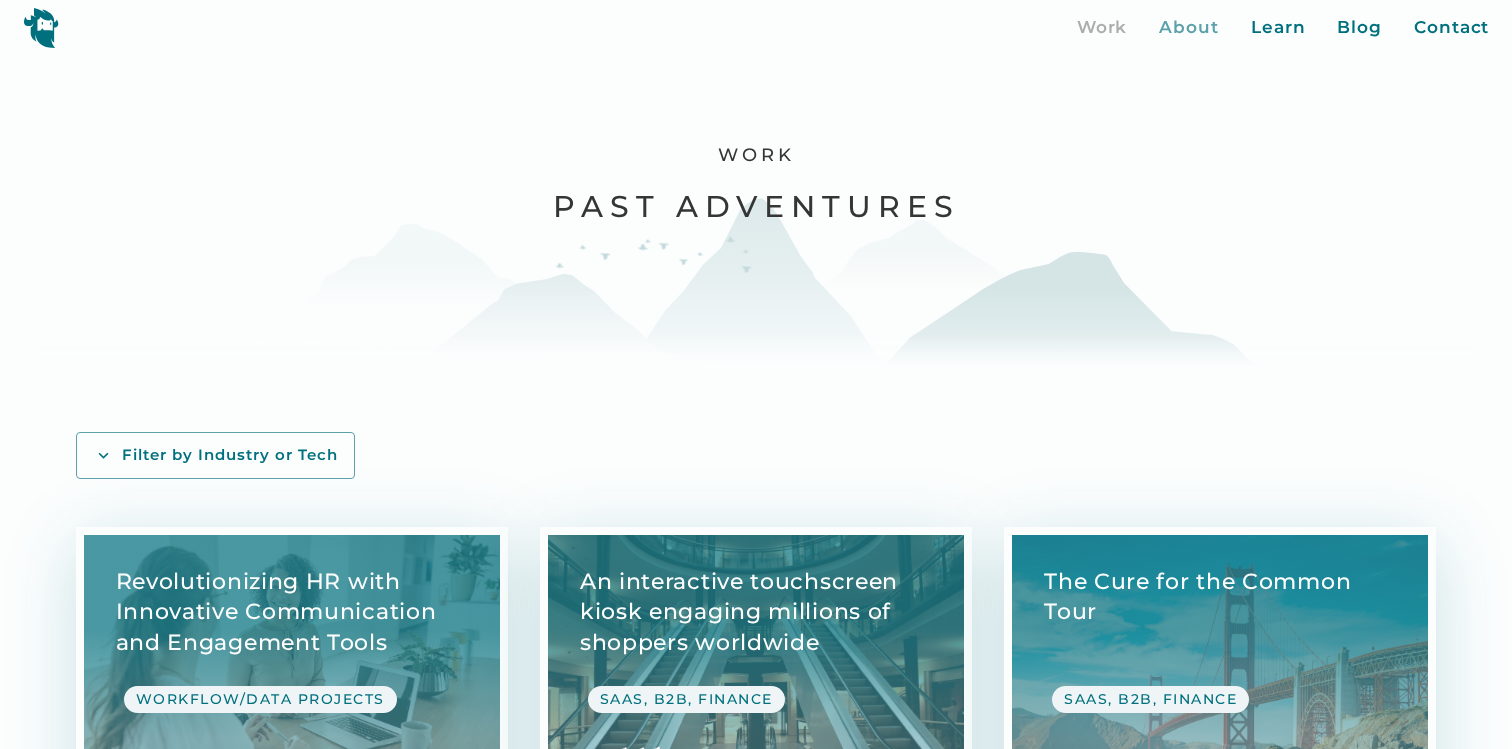 click on "About" at bounding box center (1189, 28) 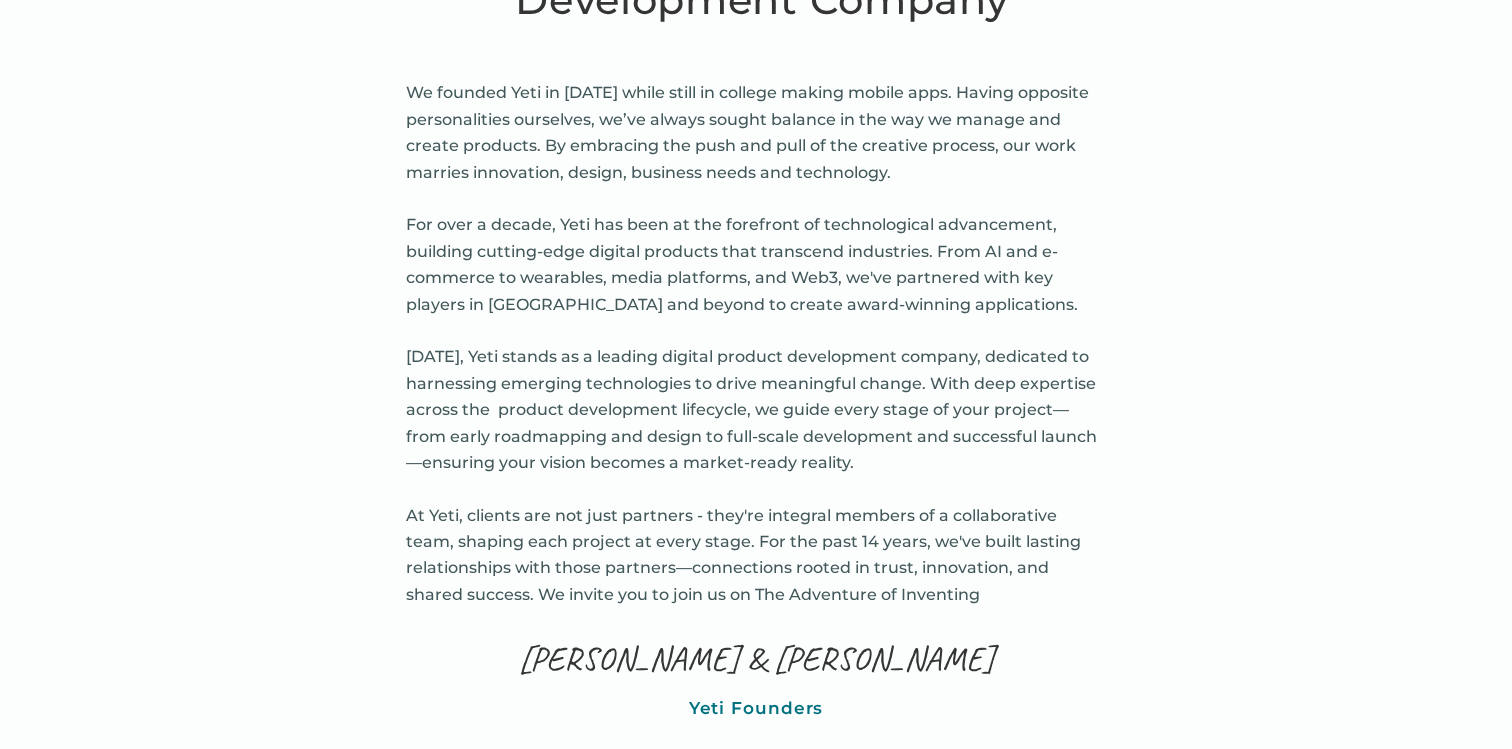 scroll, scrollTop: 928, scrollLeft: 0, axis: vertical 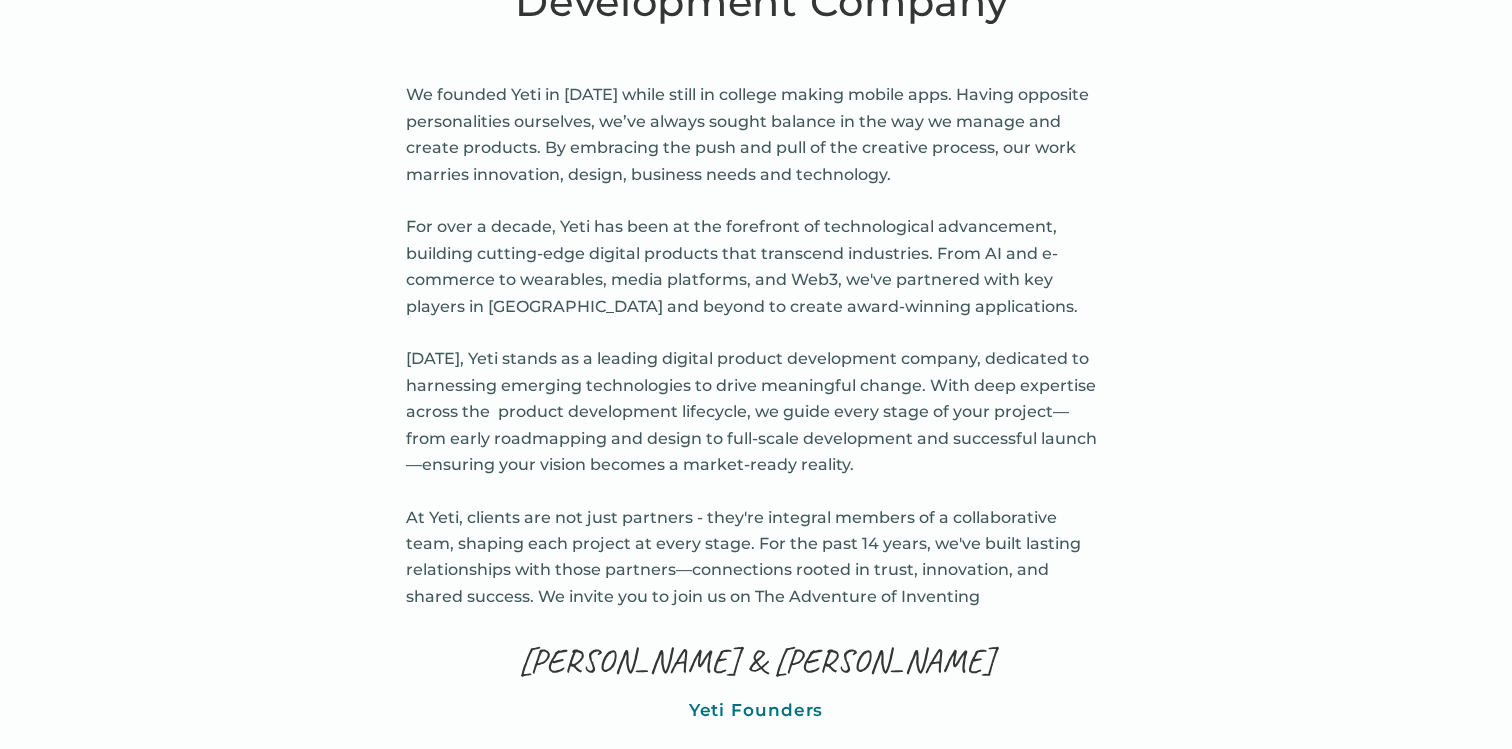 click on "We founded Yeti in [DATE] while still in college making mobile apps. Having opposite personalities ourselves, we’ve always sought balance in the way we manage and create products. By embracing the push and pull of the creative process, our work marries innovation, design, business needs and technology. For over a decade, Yeti has been at the forefront of technological advancement, building cutting-edge digital products that transcend industries. From AI and e-commerce to wearables, media platforms, and Web3, we've partnered with key players in [GEOGRAPHIC_DATA] and beyond to create award-winning applications. [DATE], Yeti stands as a leading digital product development company, dedicated to harnessing emerging technologies to drive meaningful change. With deep expertise across the  product development lifecycle, we guide every stage of your project—from early roadmapping and design to full-scale development and successful launch—ensuring your vision becomes a market-ready reality." at bounding box center (756, 346) 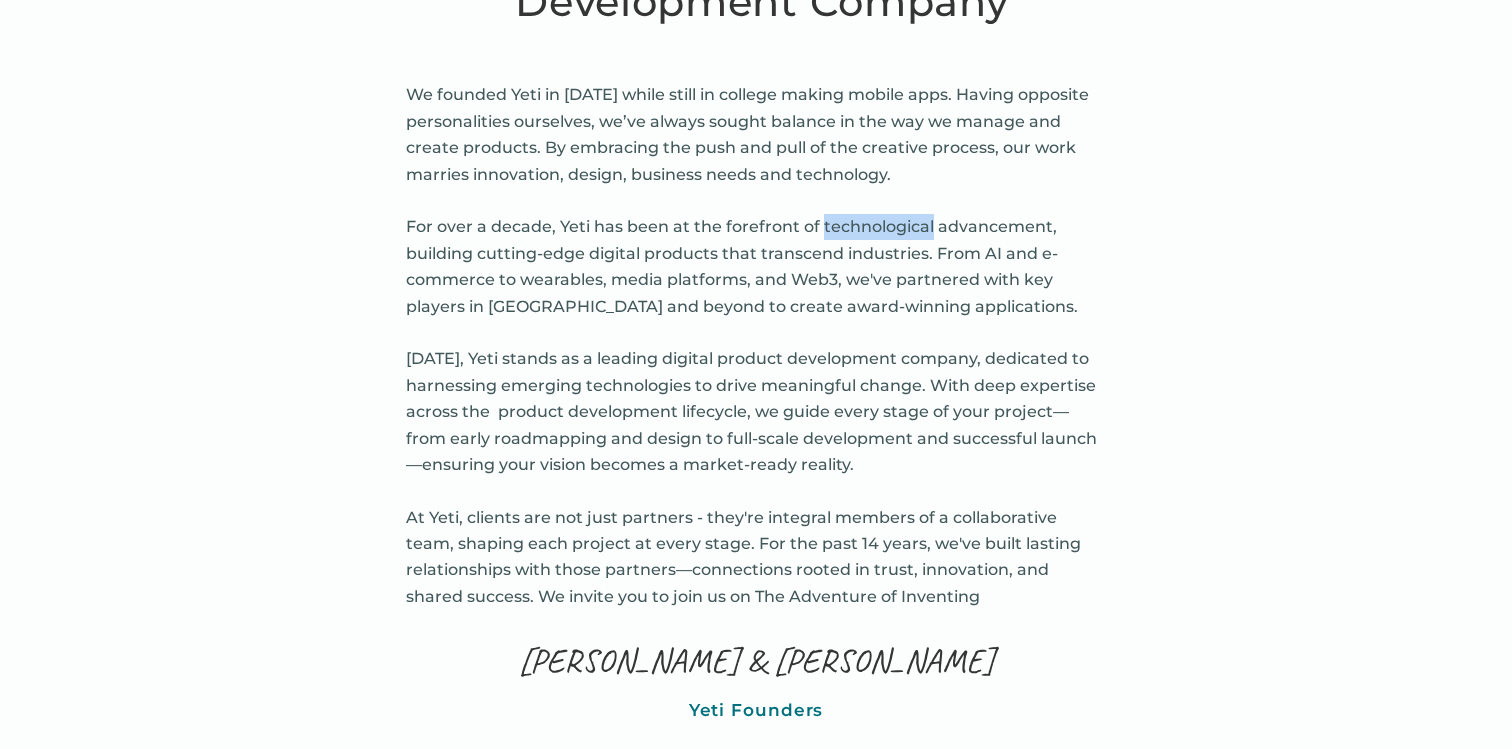 click on "We founded Yeti in [DATE] while still in college making mobile apps. Having opposite personalities ourselves, we’ve always sought balance in the way we manage and create products. By embracing the push and pull of the creative process, our work marries innovation, design, business needs and technology. For over a decade, Yeti has been at the forefront of technological advancement, building cutting-edge digital products that transcend industries. From AI and e-commerce to wearables, media platforms, and Web3, we've partnered with key players in [GEOGRAPHIC_DATA] and beyond to create award-winning applications. [DATE], Yeti stands as a leading digital product development company, dedicated to harnessing emerging technologies to drive meaningful change. With deep expertise across the  product development lifecycle, we guide every stage of your project—from early roadmapping and design to full-scale development and successful launch—ensuring your vision becomes a market-ready reality." at bounding box center [756, 346] 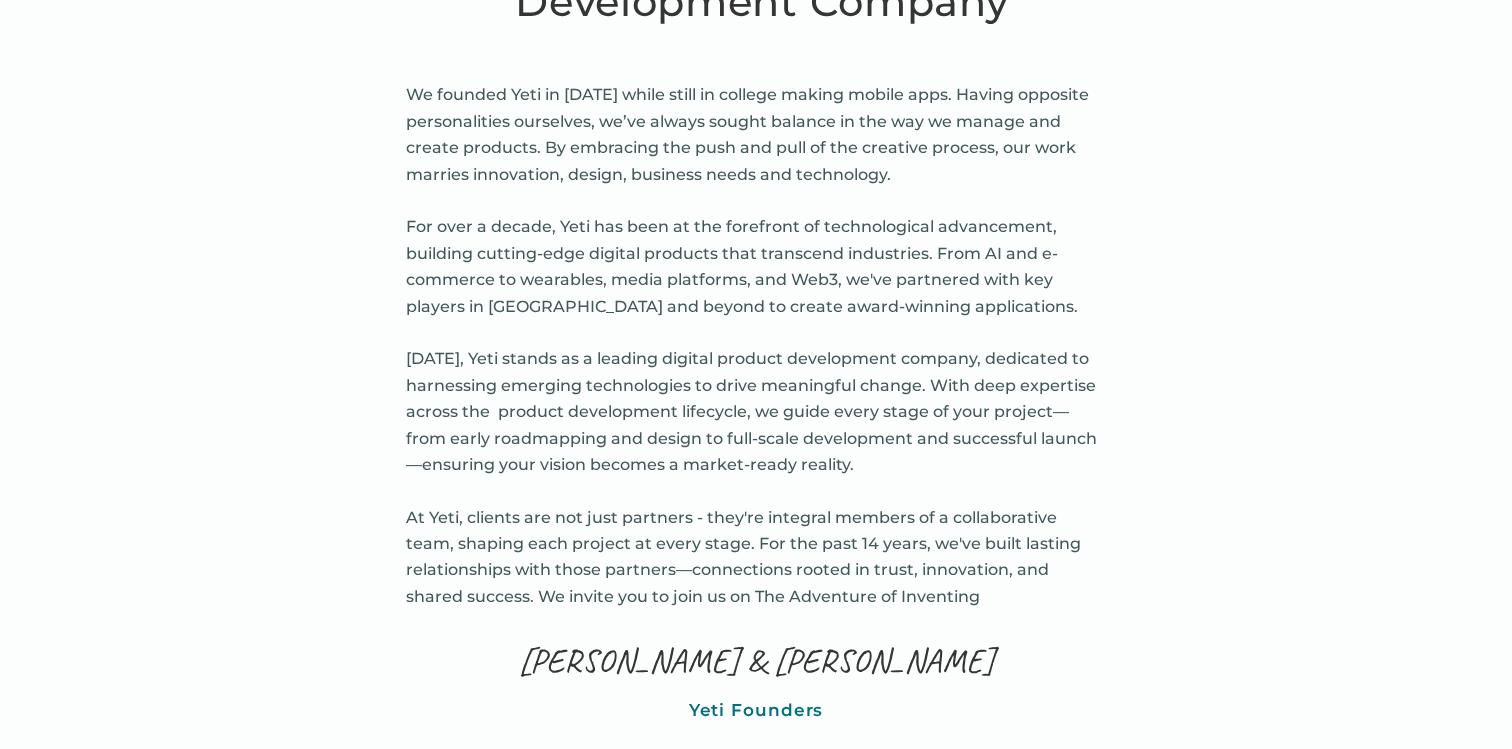 click on "We founded Yeti in 2010 while still in college making mobile apps. Having opposite personalities ourselves, we’ve always sought balance in the way we manage and create products. By embracing the push and pull of the creative process, our work marries innovation, design, business needs and technology. For over a decade, Yeti has been at the forefront of technological advancement, building cutting-edge digital products that transcend industries. From AI and e-commerce to wearables, media platforms, and Web3, we've partnered with key players in Silicon Valley and beyond to create award-winning applications. Today, Yeti stands as a leading digital product development company, dedicated to harnessing emerging technologies to drive meaningful change. With deep expertise across the  product development lifecycle, we guide every stage of your project—from early roadmapping and design to full-scale development and successful launch—ensuring your vision becomes a market-ready reality." at bounding box center (756, 346) 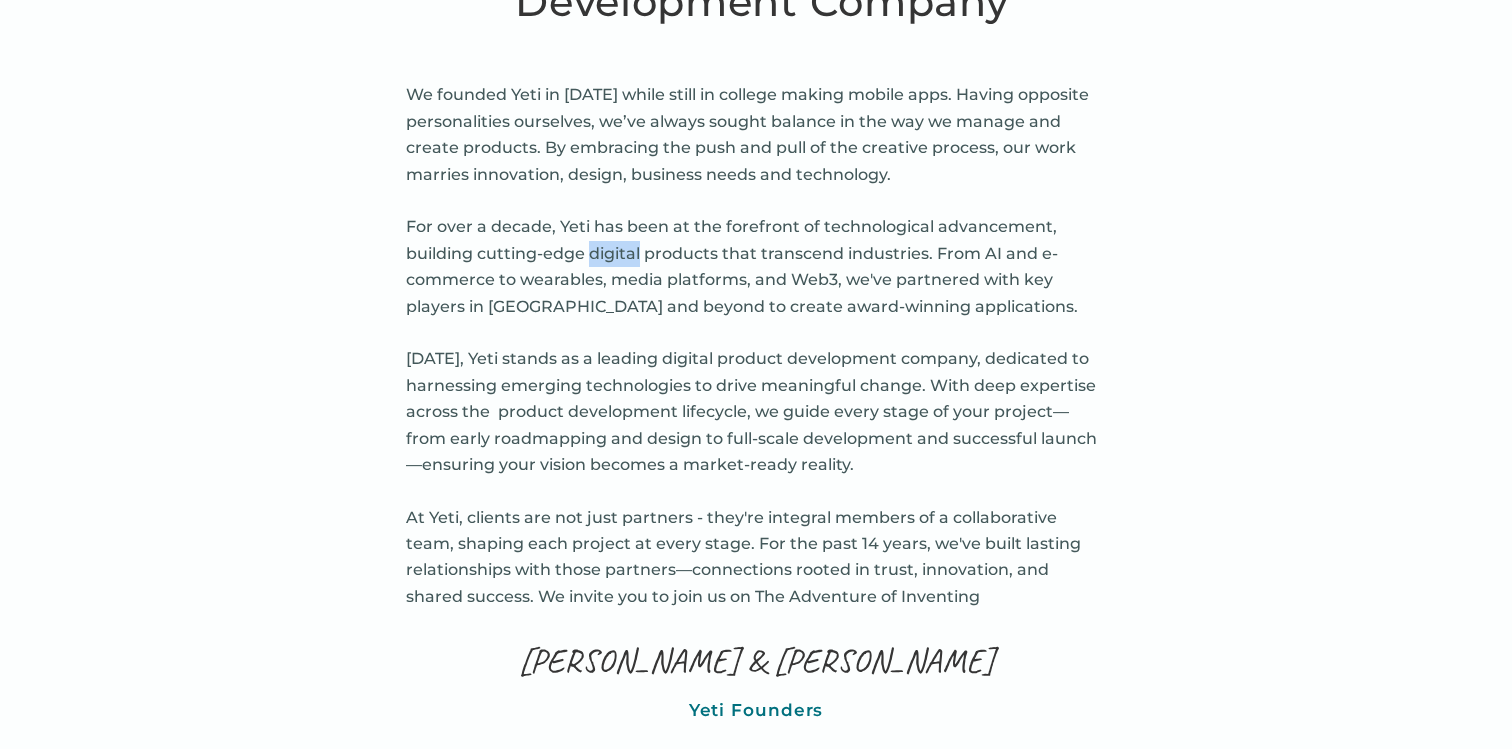 click on "We founded Yeti in 2010 while still in college making mobile apps. Having opposite personalities ourselves, we’ve always sought balance in the way we manage and create products. By embracing the push and pull of the creative process, our work marries innovation, design, business needs and technology. For over a decade, Yeti has been at the forefront of technological advancement, building cutting-edge digital products that transcend industries. From AI and e-commerce to wearables, media platforms, and Web3, we've partnered with key players in Silicon Valley and beyond to create award-winning applications. Today, Yeti stands as a leading digital product development company, dedicated to harnessing emerging technologies to drive meaningful change. With deep expertise across the  product development lifecycle, we guide every stage of your project—from early roadmapping and design to full-scale development and successful launch—ensuring your vision becomes a market-ready reality." at bounding box center [756, 346] 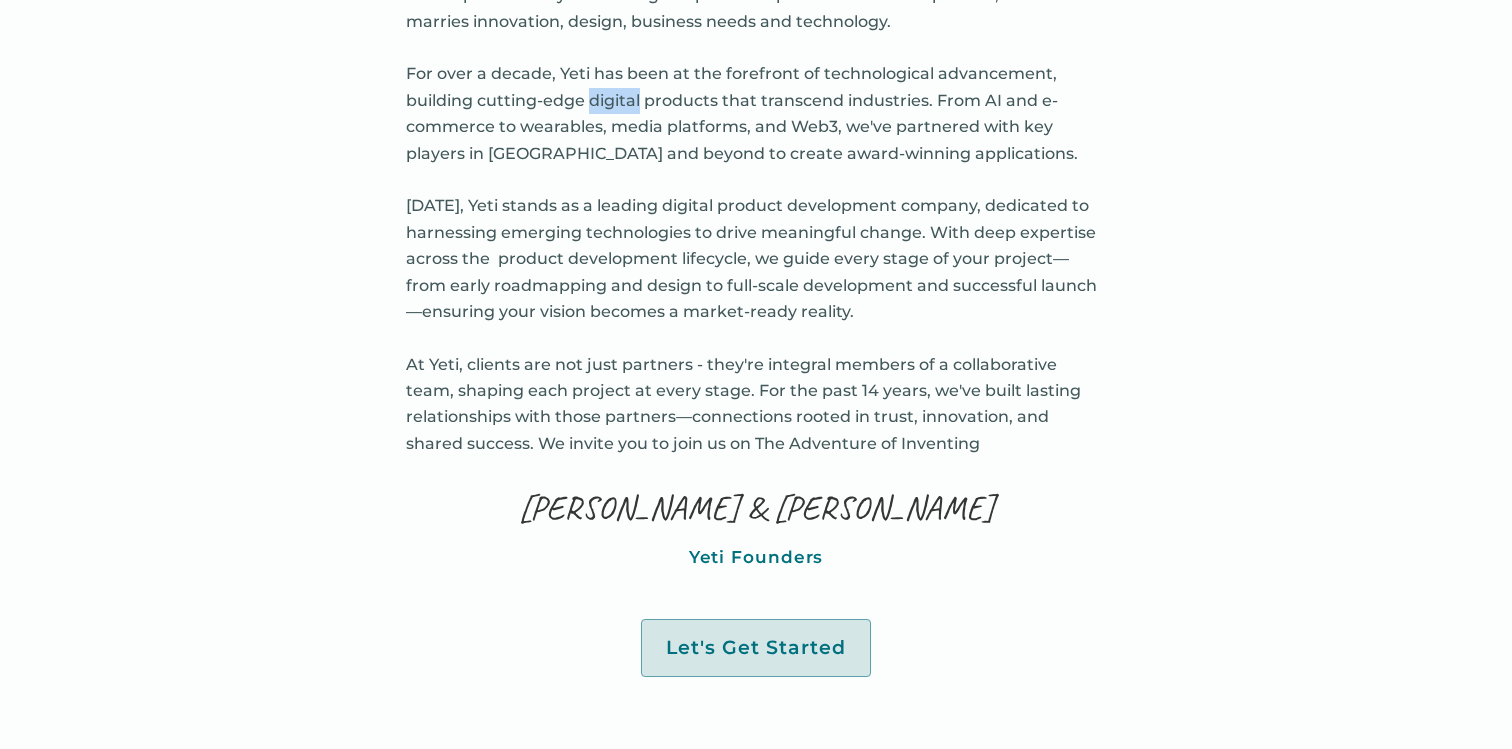 scroll, scrollTop: 1084, scrollLeft: 0, axis: vertical 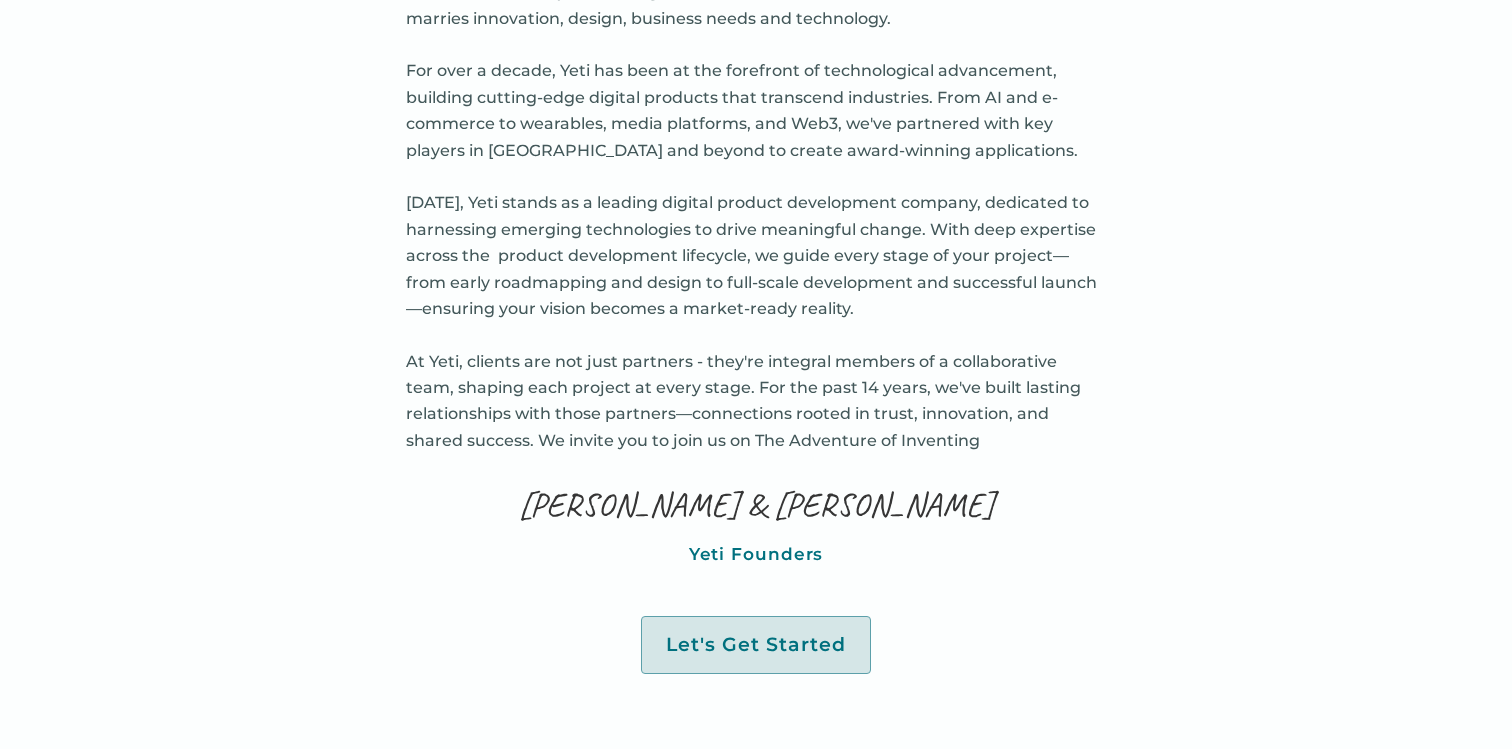 click on "We founded Yeti in 2010 while still in college making mobile apps. Having opposite personalities ourselves, we’ve always sought balance in the way we manage and create products. By embracing the push and pull of the creative process, our work marries innovation, design, business needs and technology. For over a decade, Yeti has been at the forefront of technological advancement, building cutting-edge digital products that transcend industries. From AI and e-commerce to wearables, media platforms, and Web3, we've partnered with key players in Silicon Valley and beyond to create award-winning applications. Today, Yeti stands as a leading digital product development company, dedicated to harnessing emerging technologies to drive meaningful change. With deep expertise across the  product development lifecycle, we guide every stage of your project—from early roadmapping and design to full-scale development and successful launch—ensuring your vision becomes a market-ready reality." at bounding box center (756, 190) 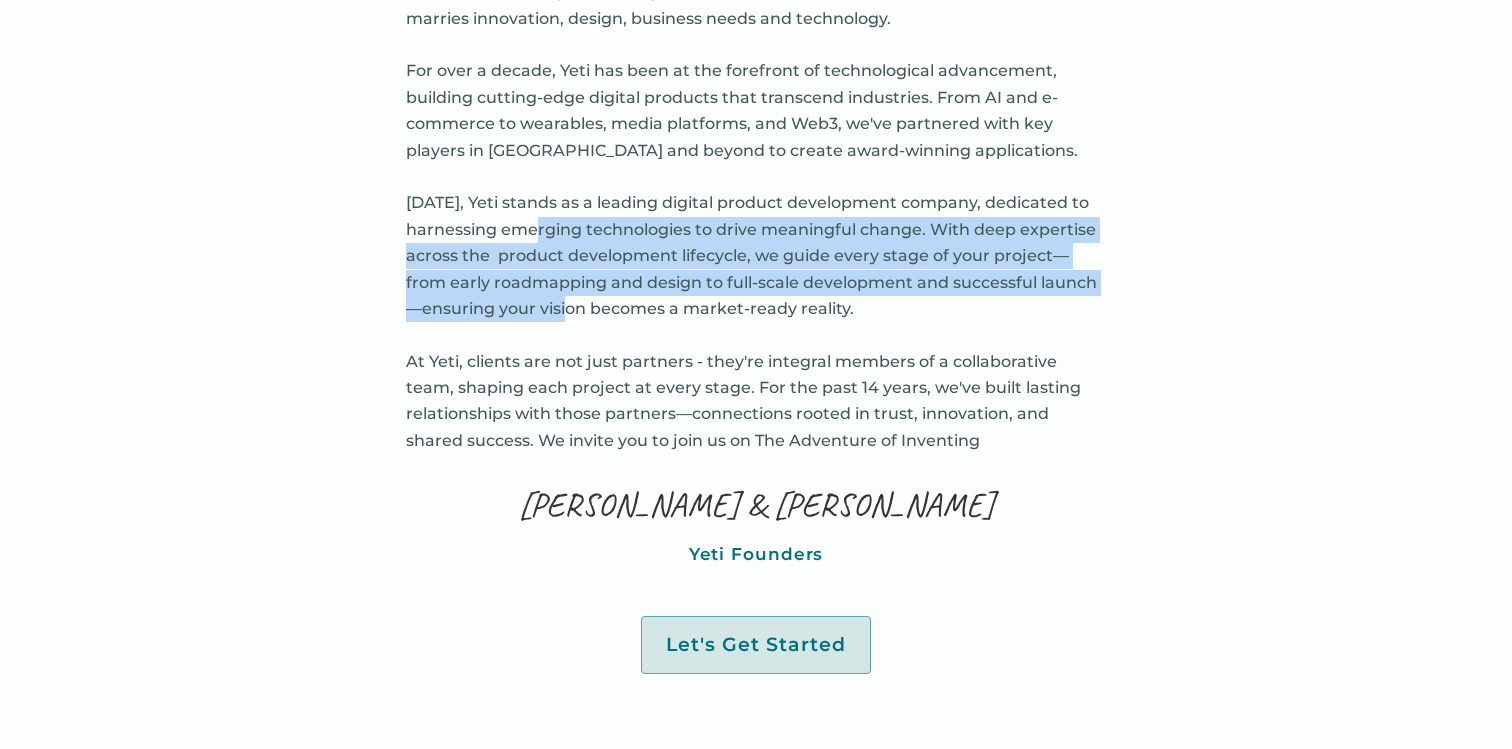 drag, startPoint x: 543, startPoint y: 225, endPoint x: 562, endPoint y: 297, distance: 74.46476 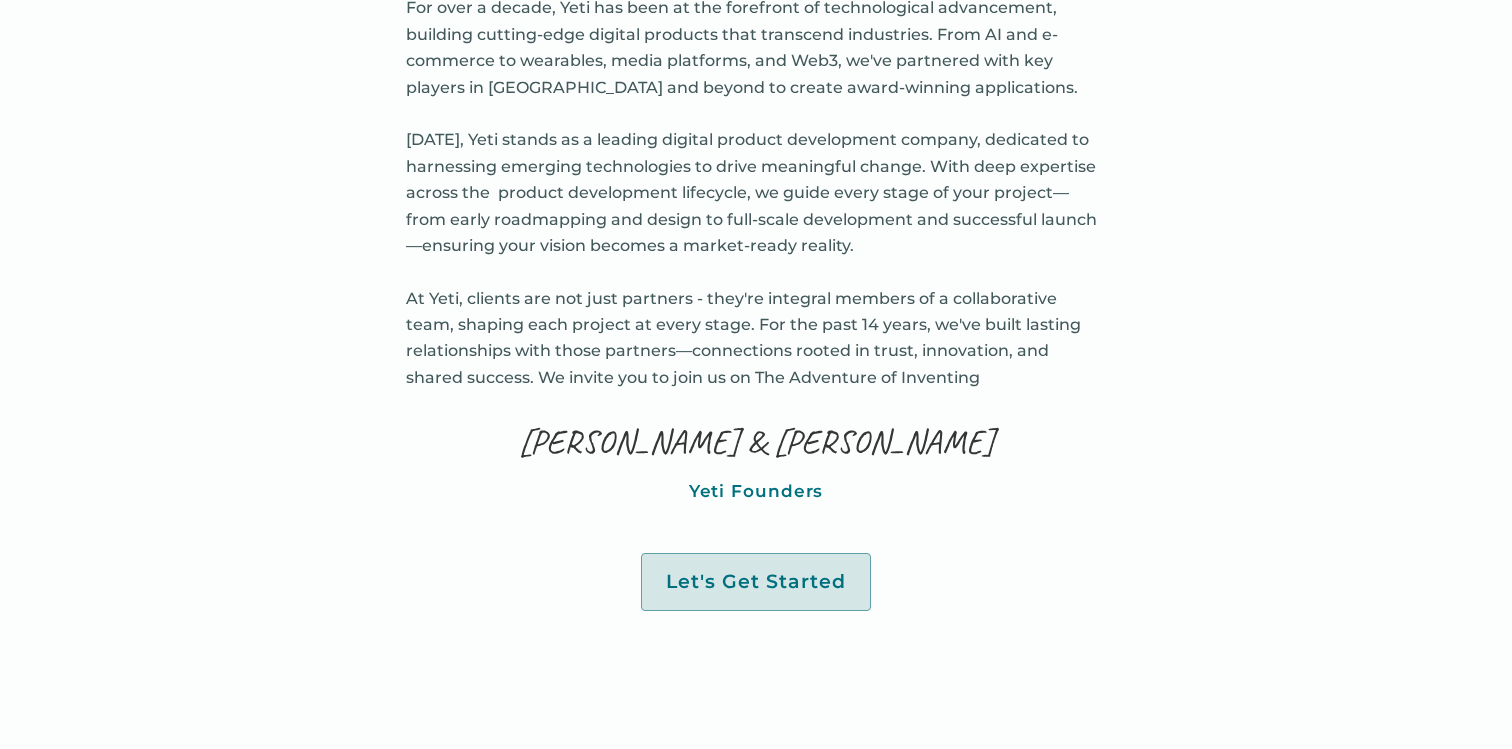 scroll, scrollTop: 1149, scrollLeft: 0, axis: vertical 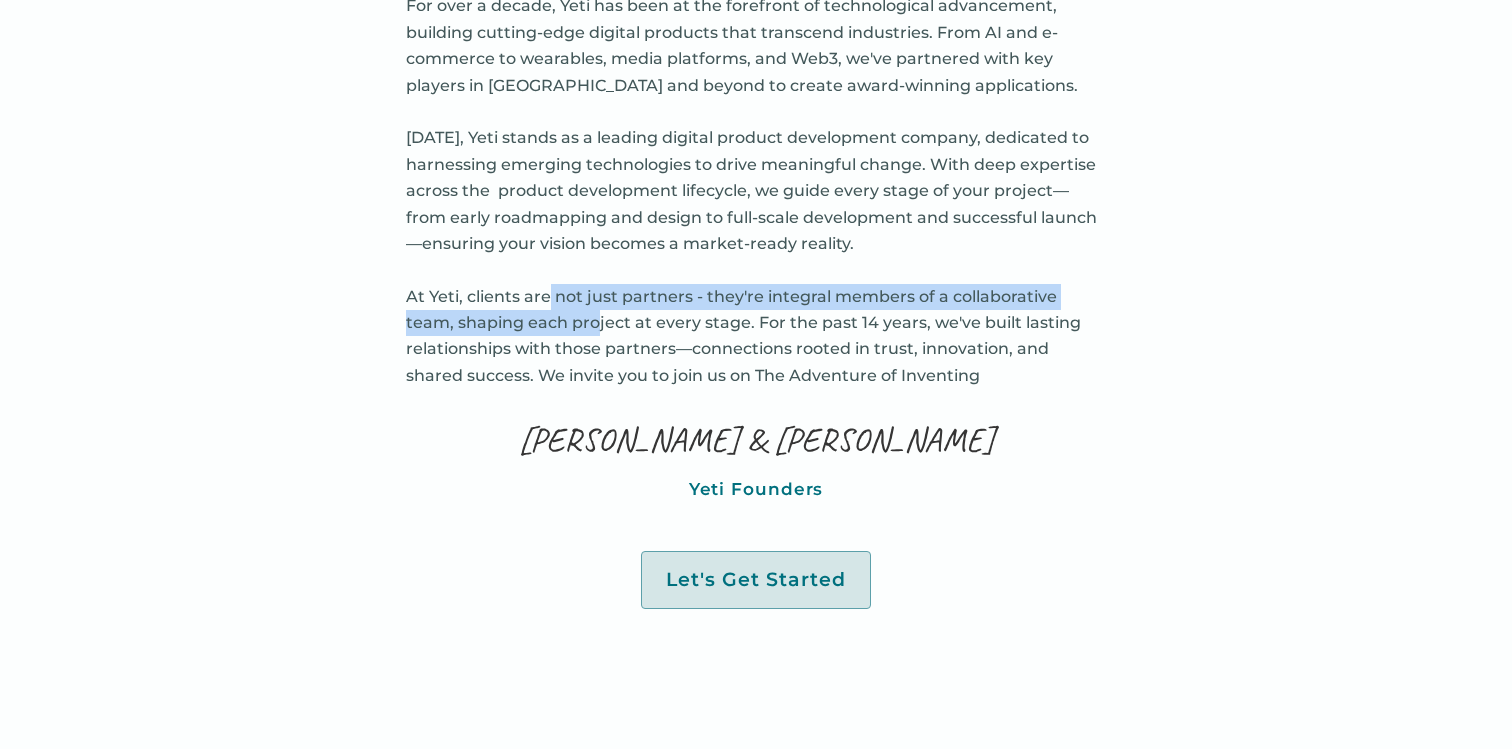 drag, startPoint x: 545, startPoint y: 292, endPoint x: 546, endPoint y: 311, distance: 19.026299 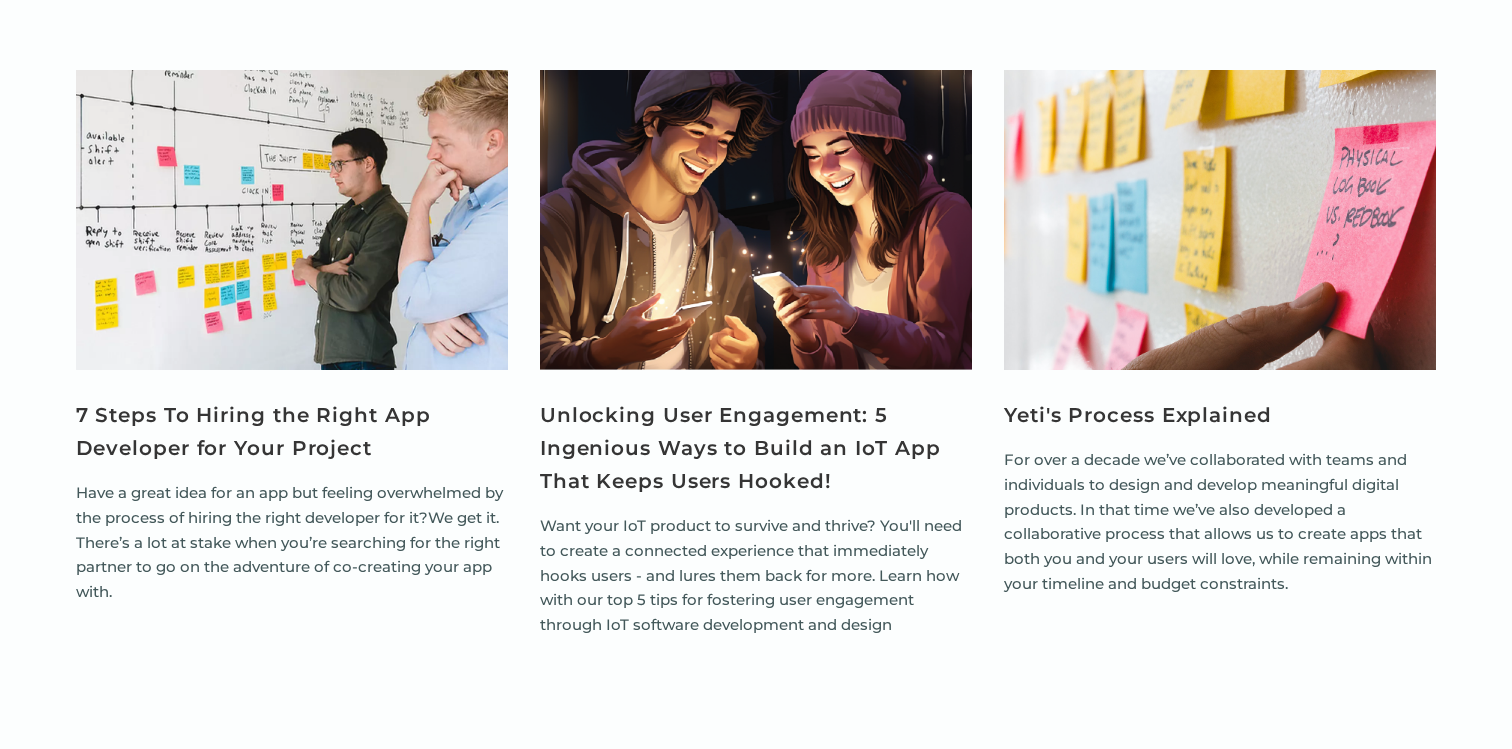 scroll, scrollTop: 6750, scrollLeft: 0, axis: vertical 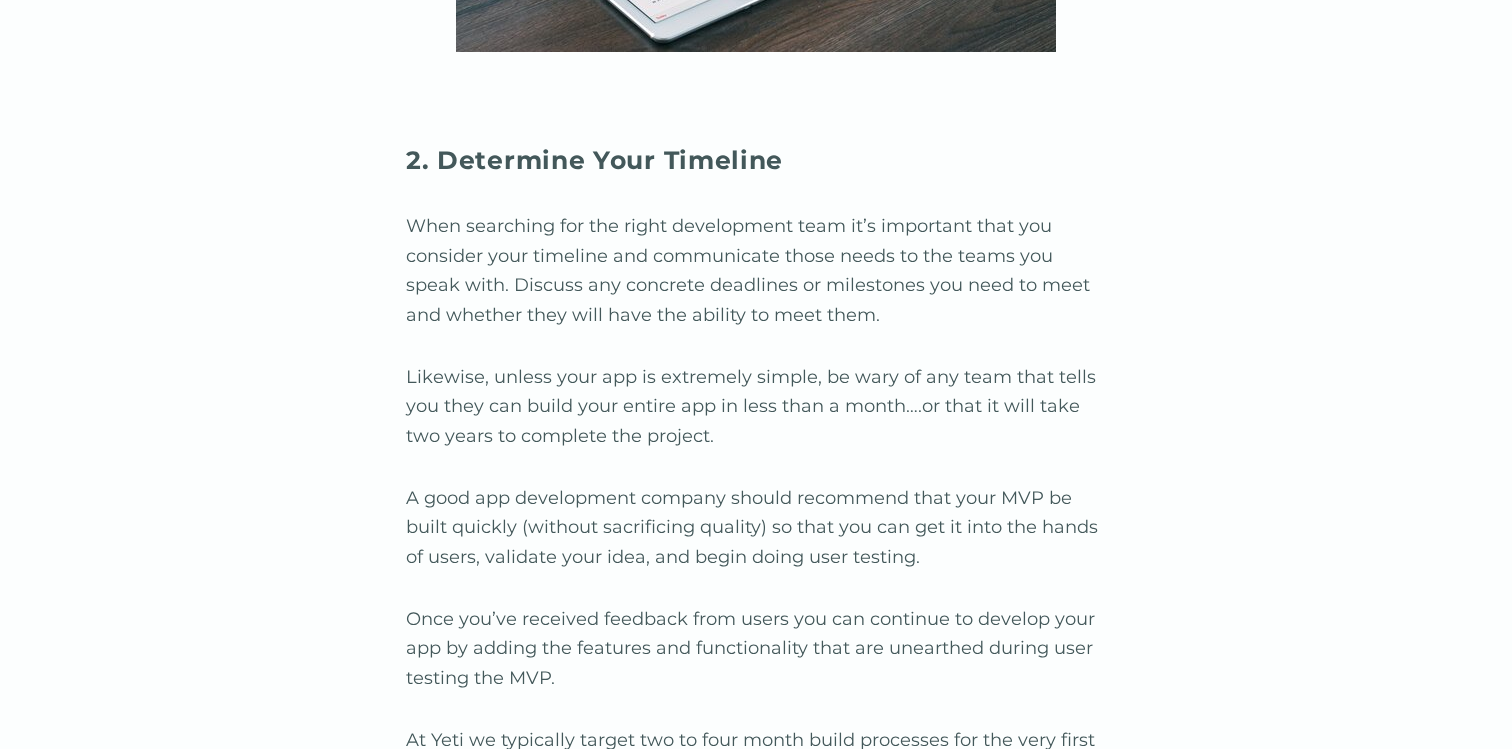 click on "When searching for the right development team it’s important that you consider your timeline and communicate those needs to the teams you speak with. Discuss any concrete deadlines or milestones you need to meet and whether they will have the ability to meet them." at bounding box center [756, 271] 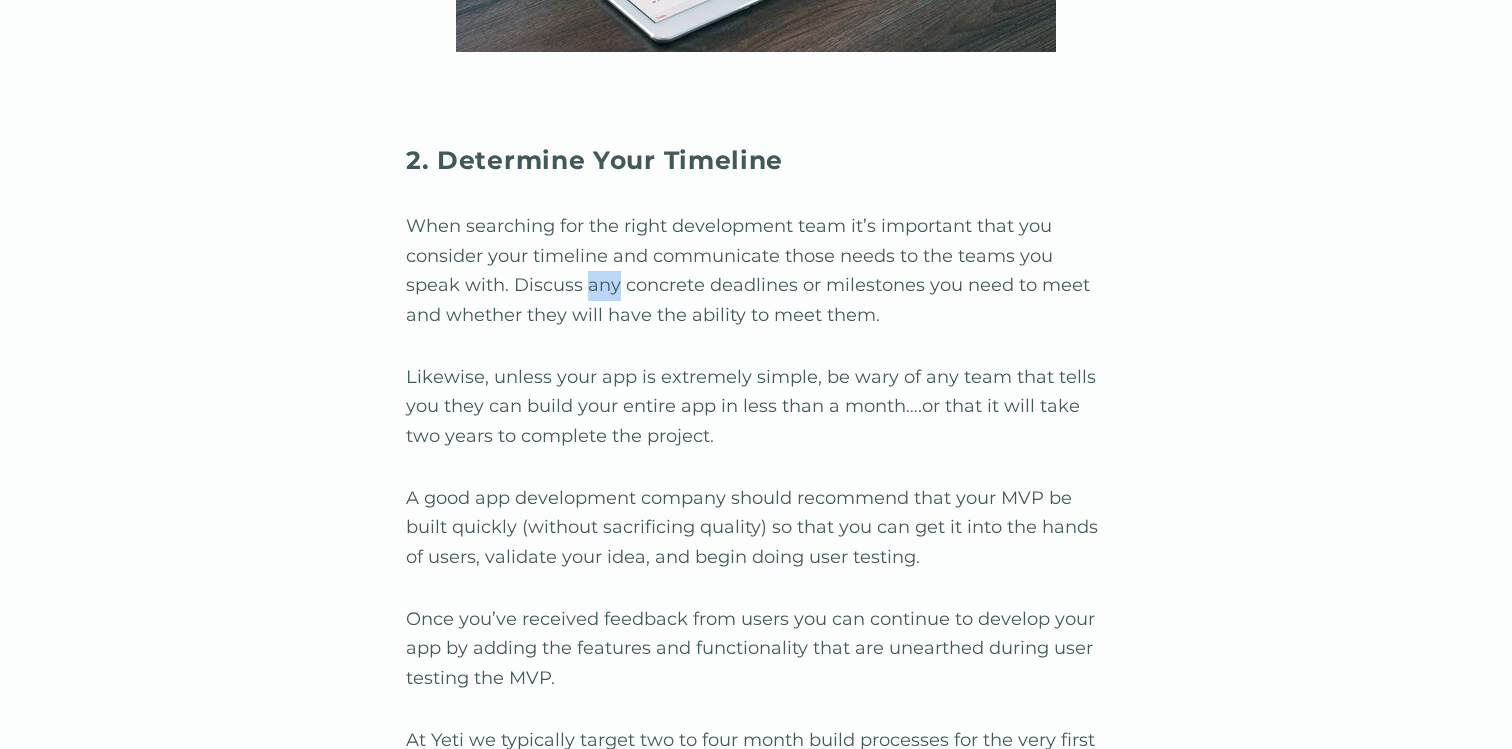 click on "When searching for the right development team it’s important that you consider your timeline and communicate those needs to the teams you speak with. Discuss any concrete deadlines or milestones you need to meet and whether they will have the ability to meet them." at bounding box center (756, 271) 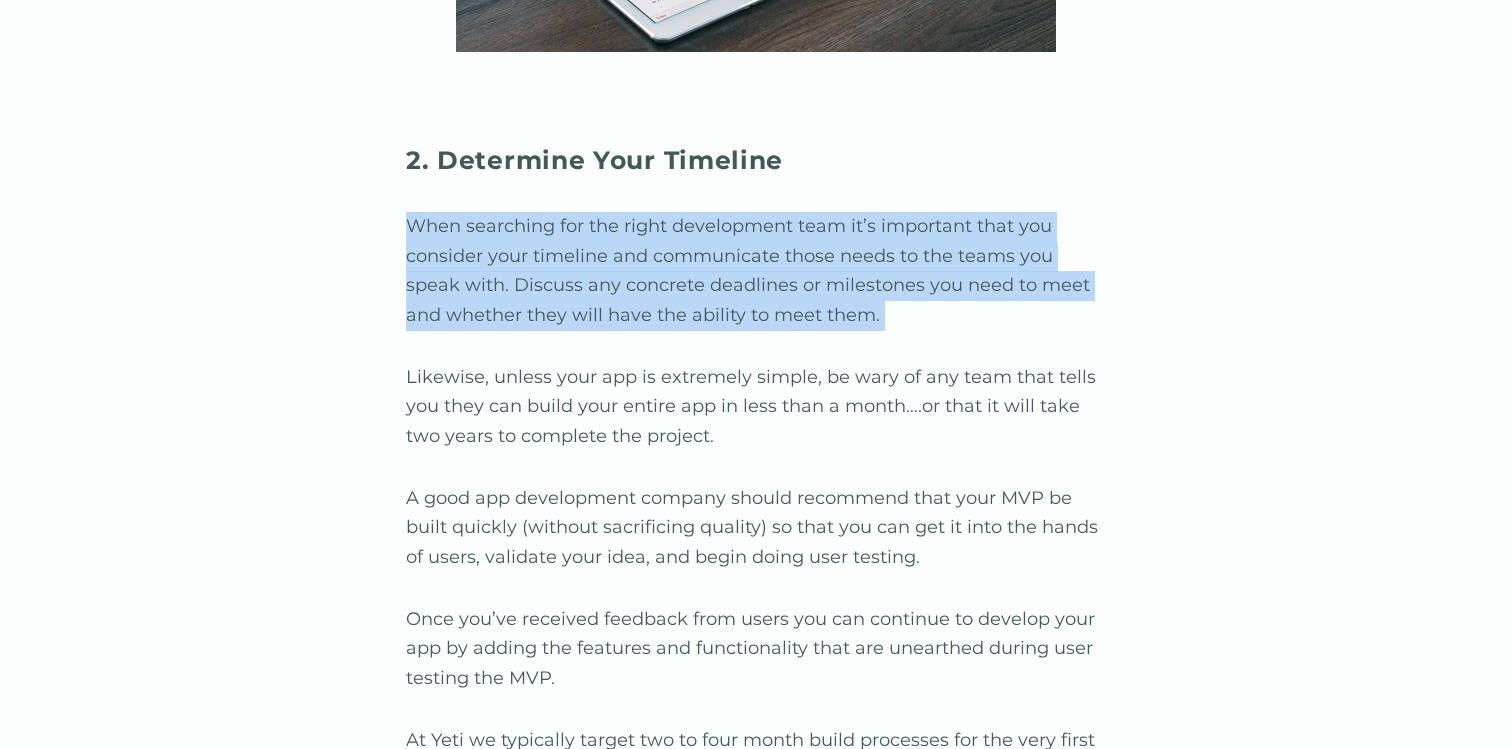 click on "When searching for the right development team it’s important that you consider your timeline and communicate those needs to the teams you speak with. Discuss any concrete deadlines or milestones you need to meet and whether they will have the ability to meet them." at bounding box center [756, 271] 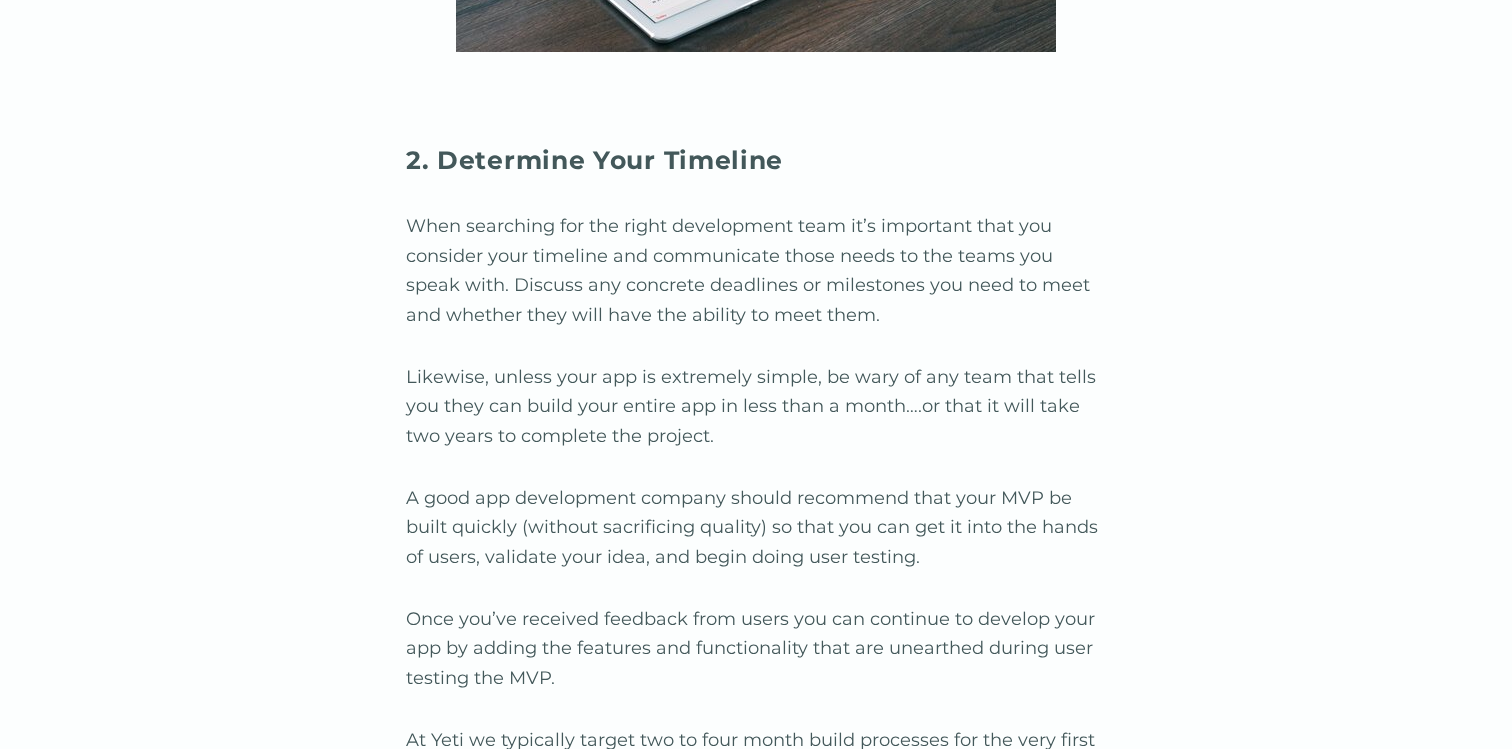 click on "When searching for the right development team it’s important that you consider your timeline and communicate those needs to the teams you speak with. Discuss any concrete deadlines or milestones you need to meet and whether they will have the ability to meet them." at bounding box center (756, 271) 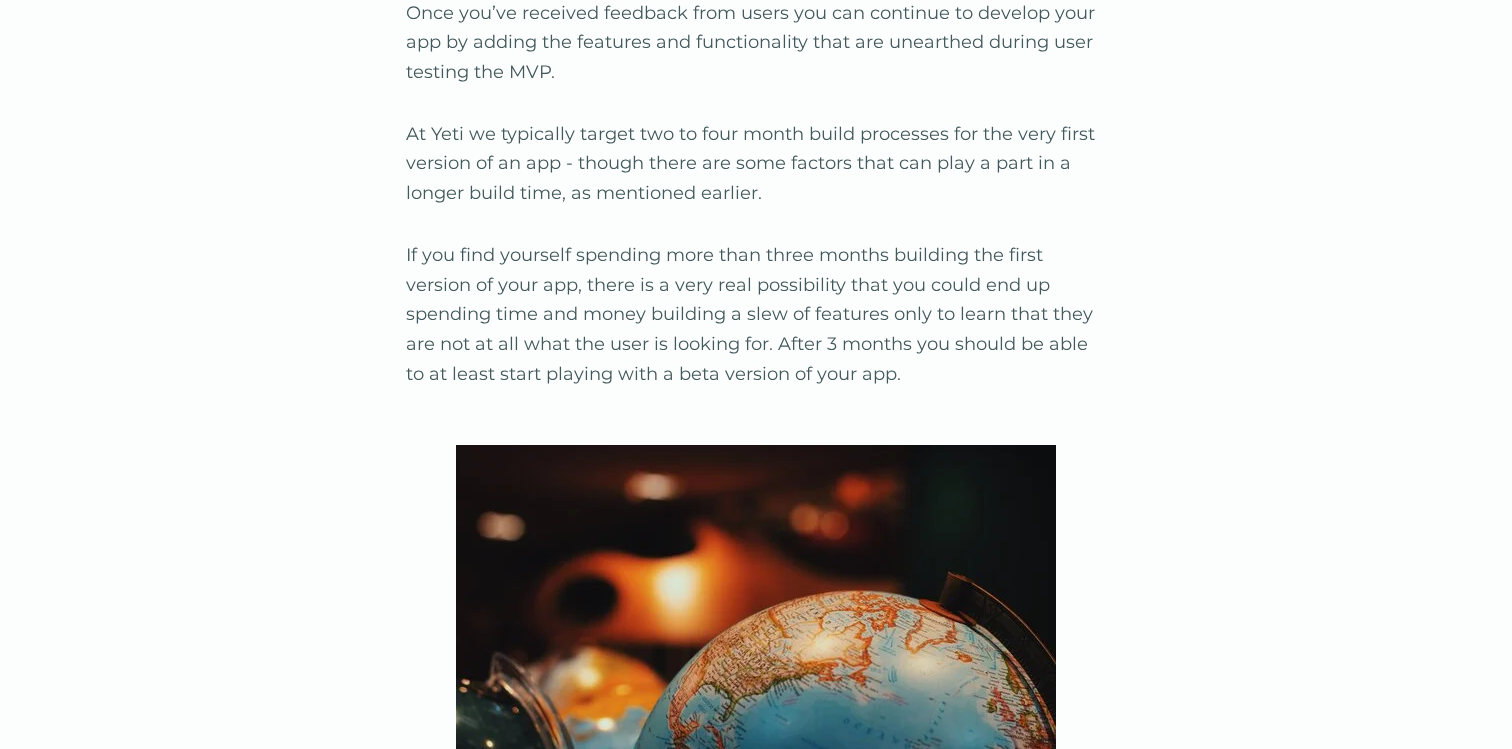 scroll, scrollTop: 4438, scrollLeft: 0, axis: vertical 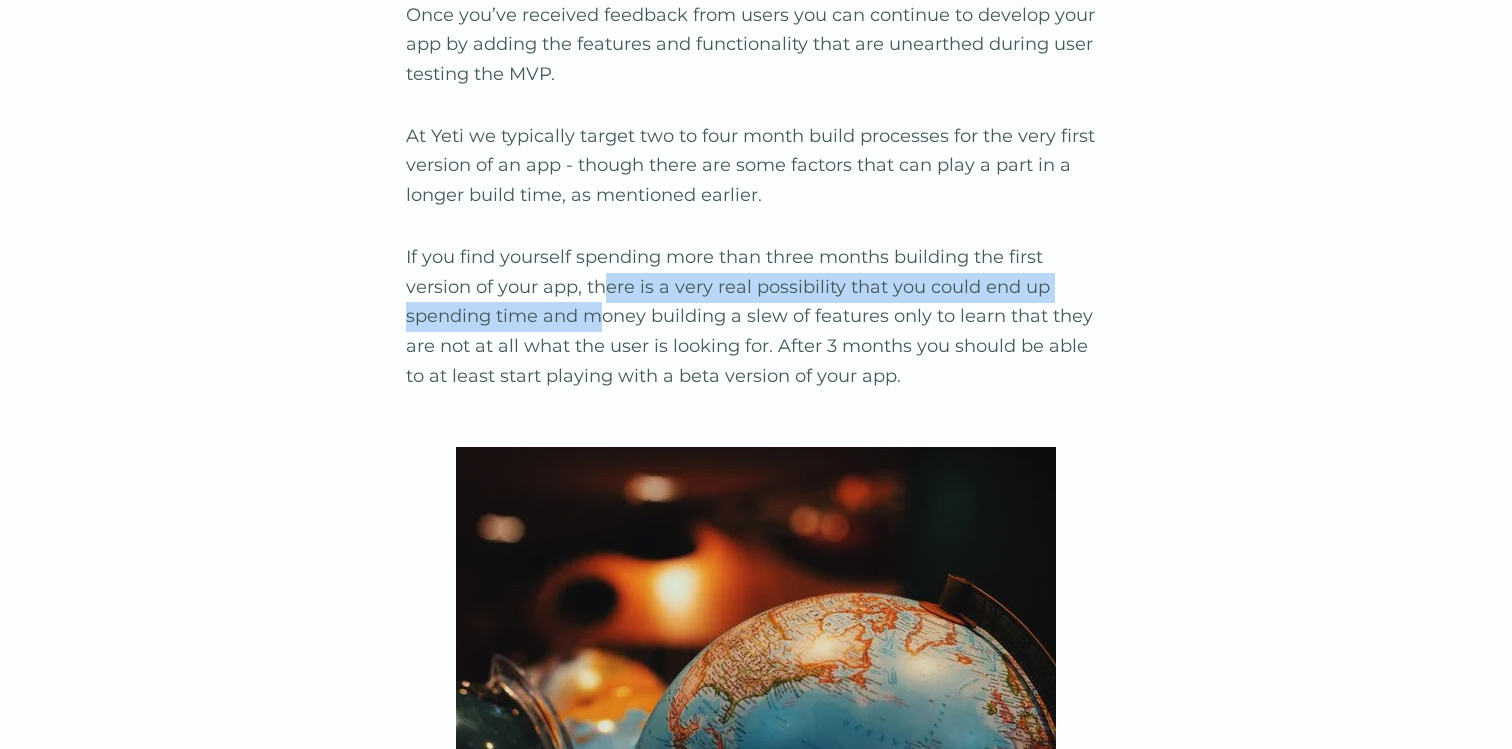 drag, startPoint x: 604, startPoint y: 285, endPoint x: 597, endPoint y: 331, distance: 46.52956 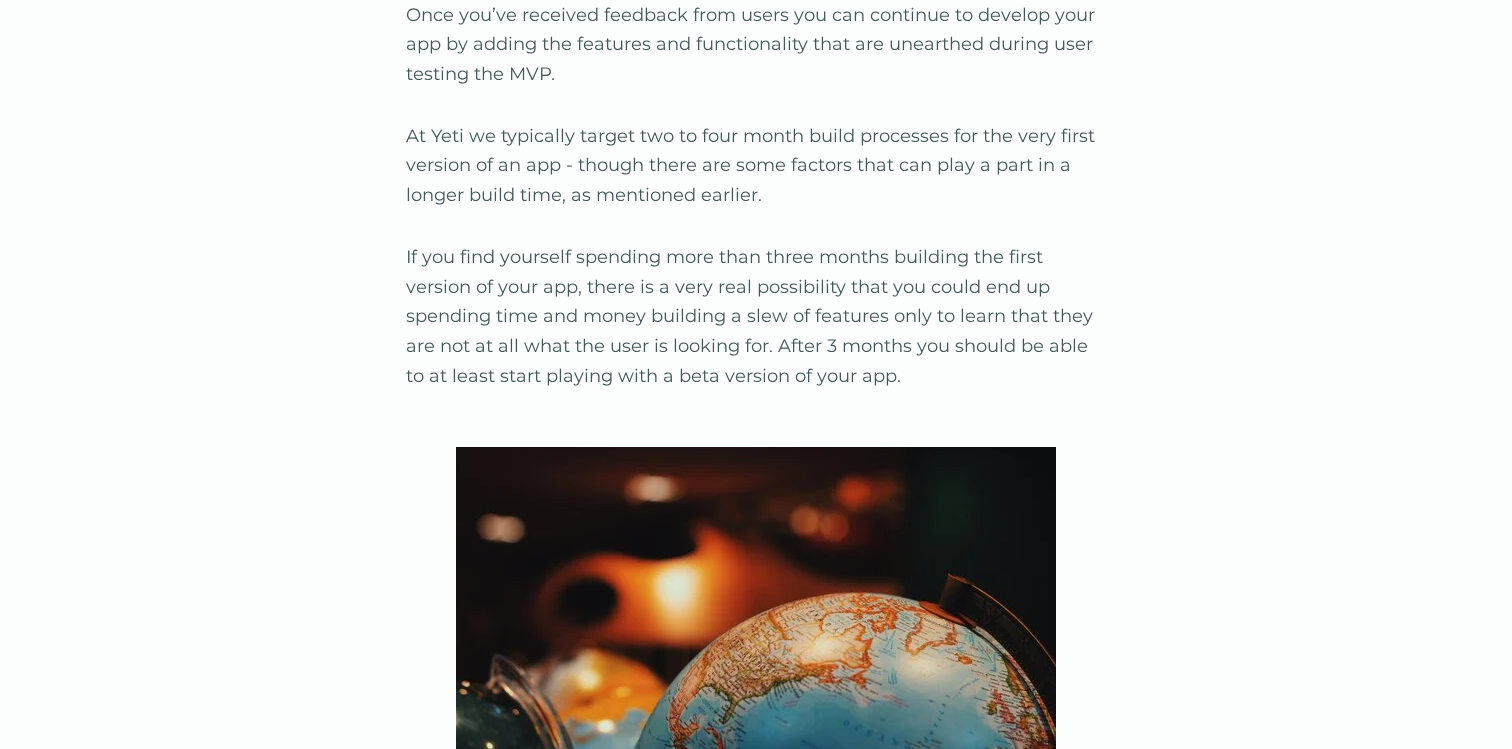 click on "If you find yourself spending more than three months building the first version of your app, there is a very real possibility that you could end up spending time and money building a slew of features only to learn that they are not at all what the user is looking for. After 3 months you should be able to at least start playing with a beta version of your app." at bounding box center (756, 317) 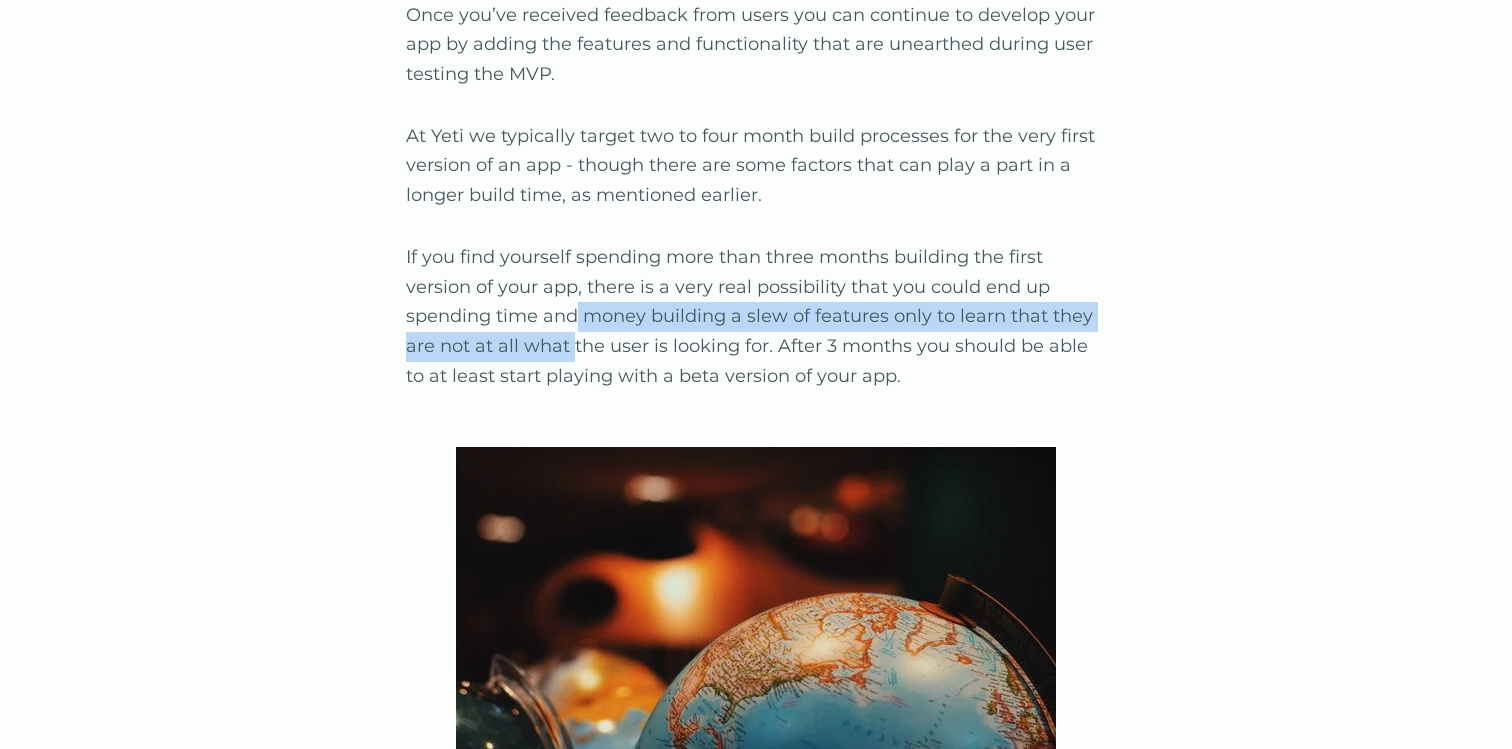 drag, startPoint x: 577, startPoint y: 312, endPoint x: 572, endPoint y: 350, distance: 38.327538 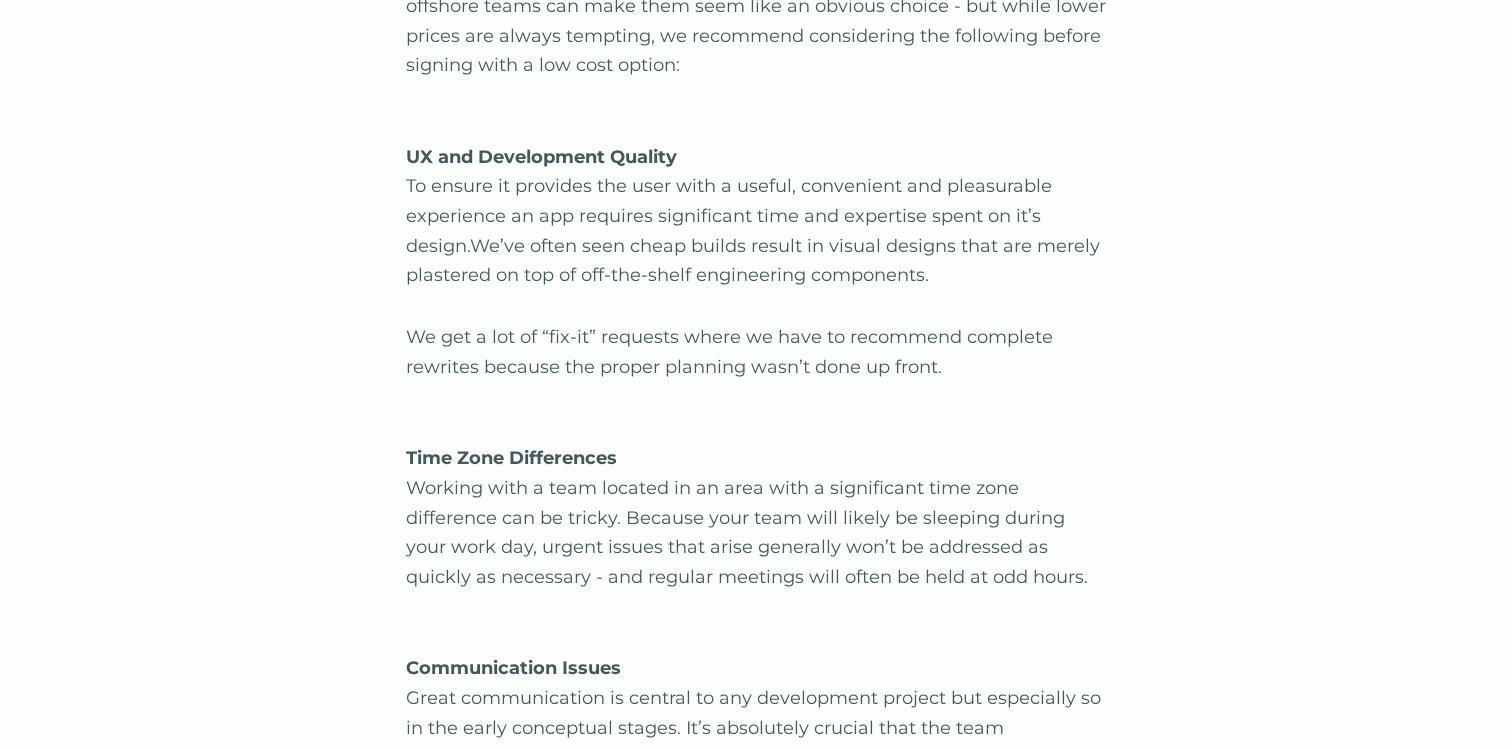 scroll, scrollTop: 5519, scrollLeft: 0, axis: vertical 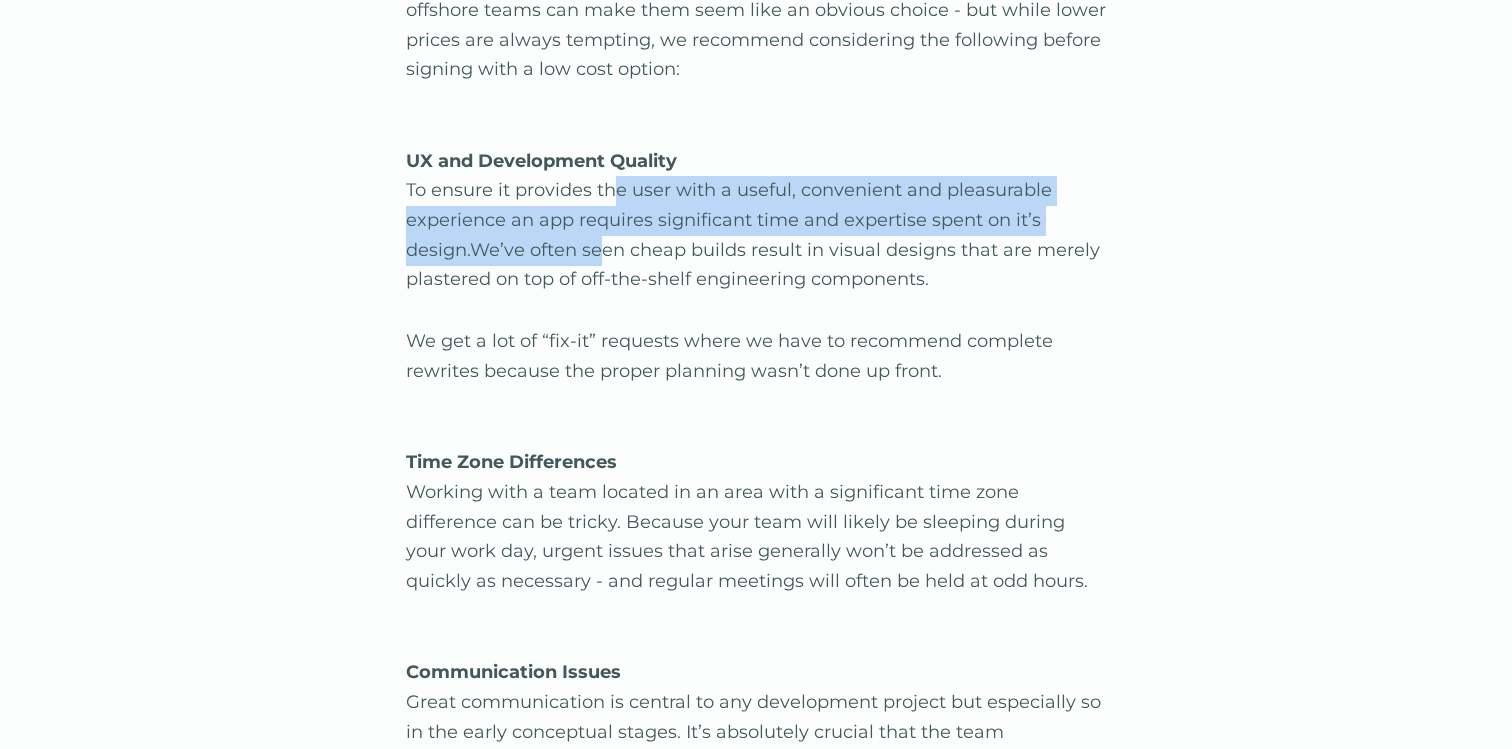 drag, startPoint x: 618, startPoint y: 196, endPoint x: 603, endPoint y: 242, distance: 48.38388 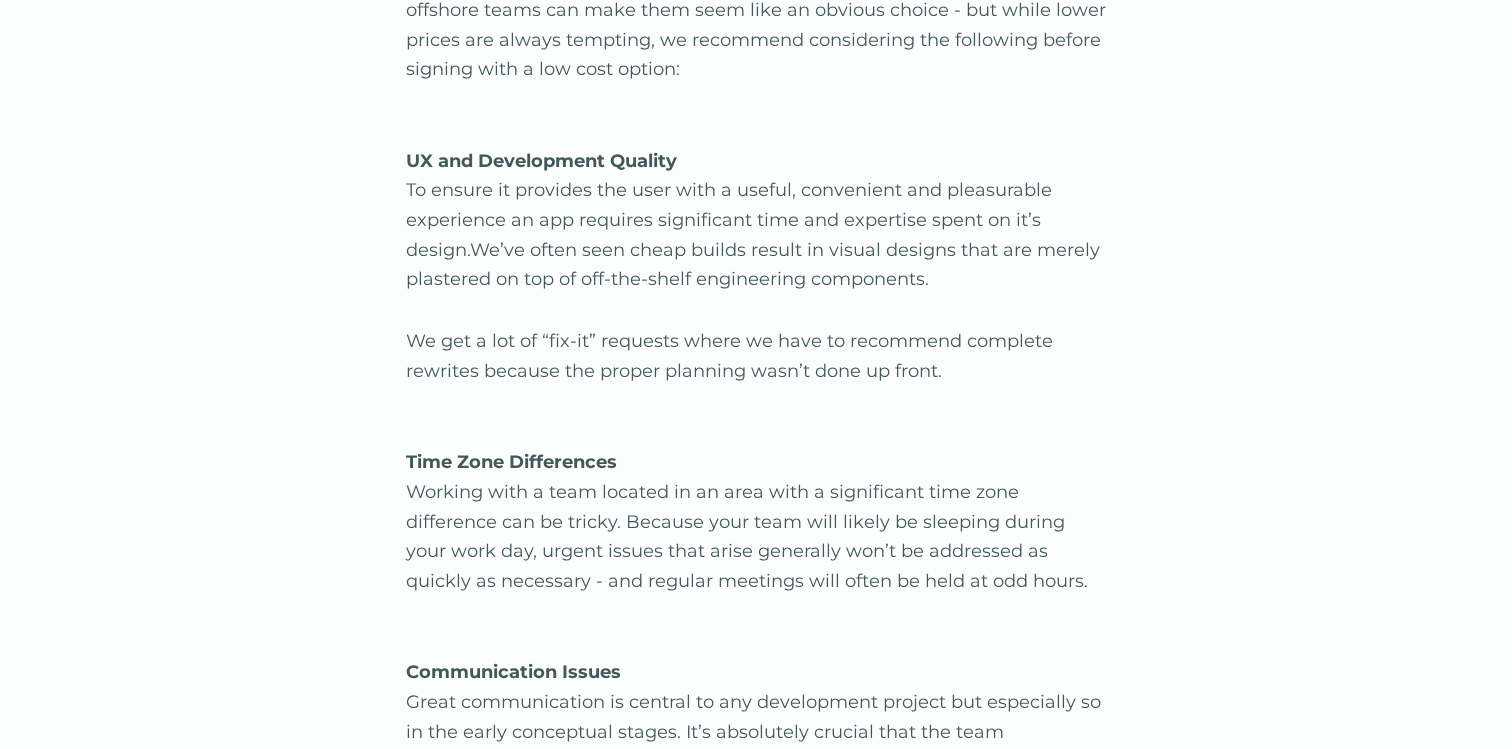click on "UX and Development Quality To ensure it provides the user with a useful, convenient and pleasurable experience an app requires significant time and expertise spent on it’s design.We’ve often seen cheap builds result in visual designs that are merely plastered on top of off-the-shelf engineering components." at bounding box center [756, 206] 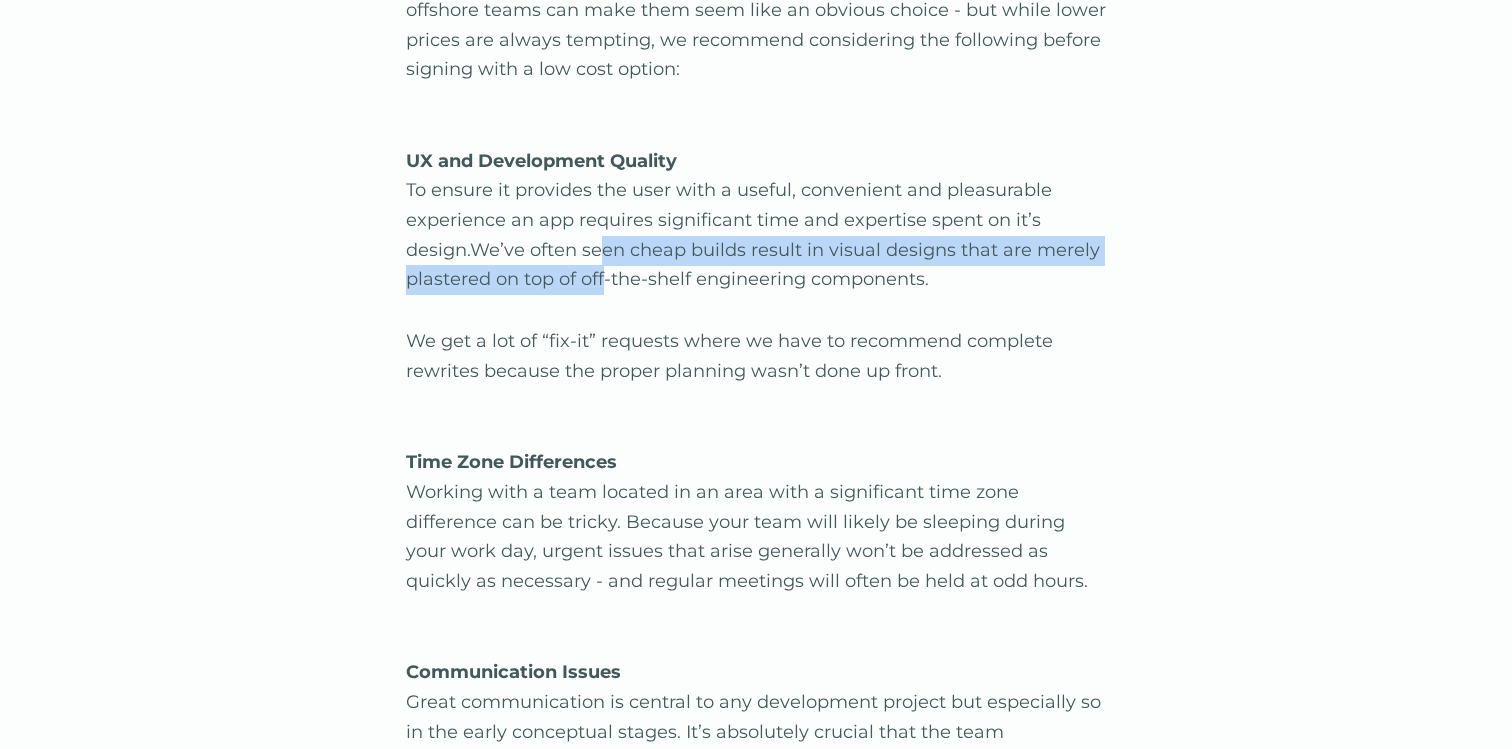 drag, startPoint x: 603, startPoint y: 246, endPoint x: 603, endPoint y: 265, distance: 19 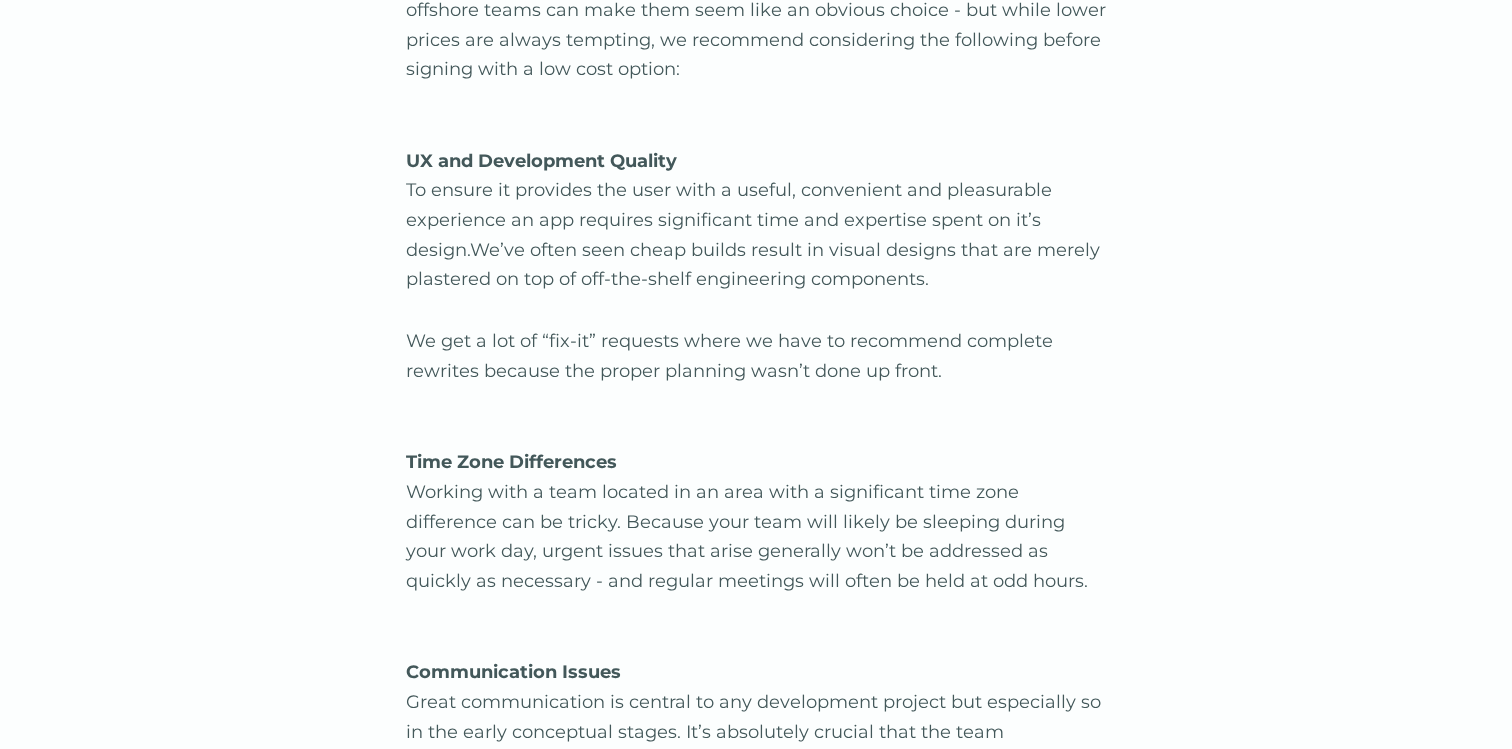 click on "UX and Development Quality To ensure it provides the user with a useful, convenient and pleasurable experience an app requires significant time and expertise spent on it’s design.We’ve often seen cheap builds result in visual designs that are merely plastered on top of off-the-shelf engineering components." at bounding box center (756, 206) 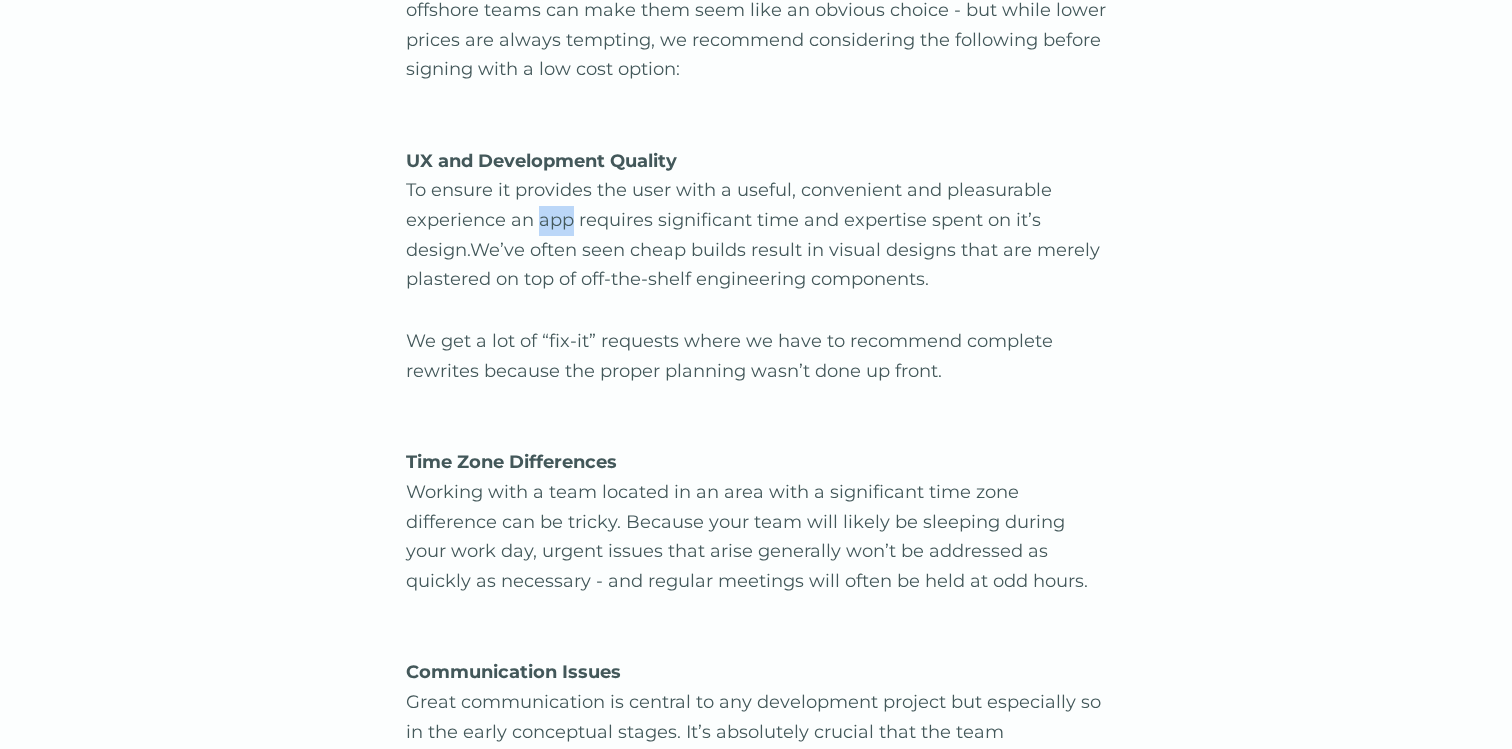 click on "UX and Development Quality To ensure it provides the user with a useful, convenient and pleasurable experience an app requires significant time and expertise spent on it’s design.We’ve often seen cheap builds result in visual designs that are merely plastered on top of off-the-shelf engineering components." at bounding box center [756, 206] 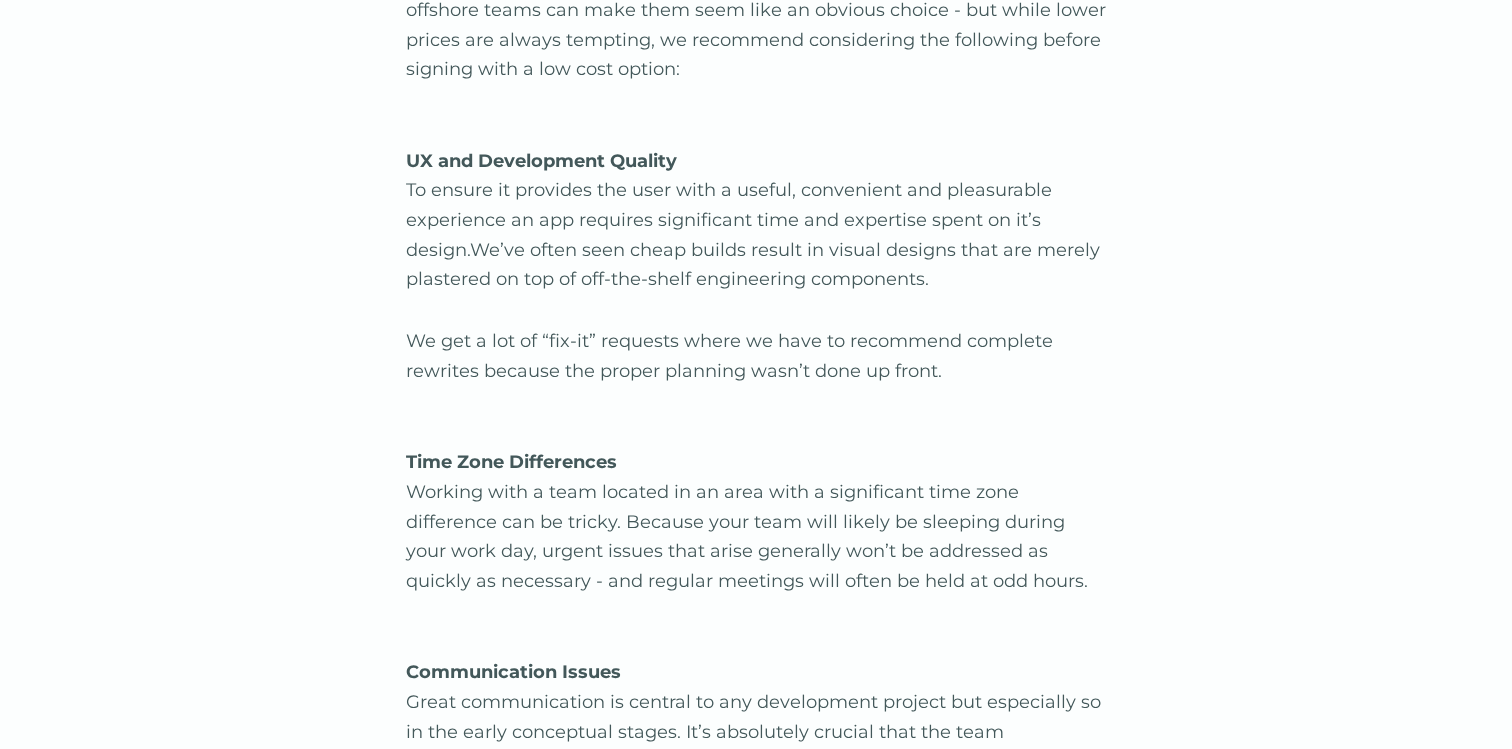 click on "UX and Development Quality To ensure it provides the user with a useful, convenient and pleasurable experience an app requires significant time and expertise spent on it’s design.We’ve often seen cheap builds result in visual designs that are merely plastered on top of off-the-shelf engineering components." at bounding box center [756, 206] 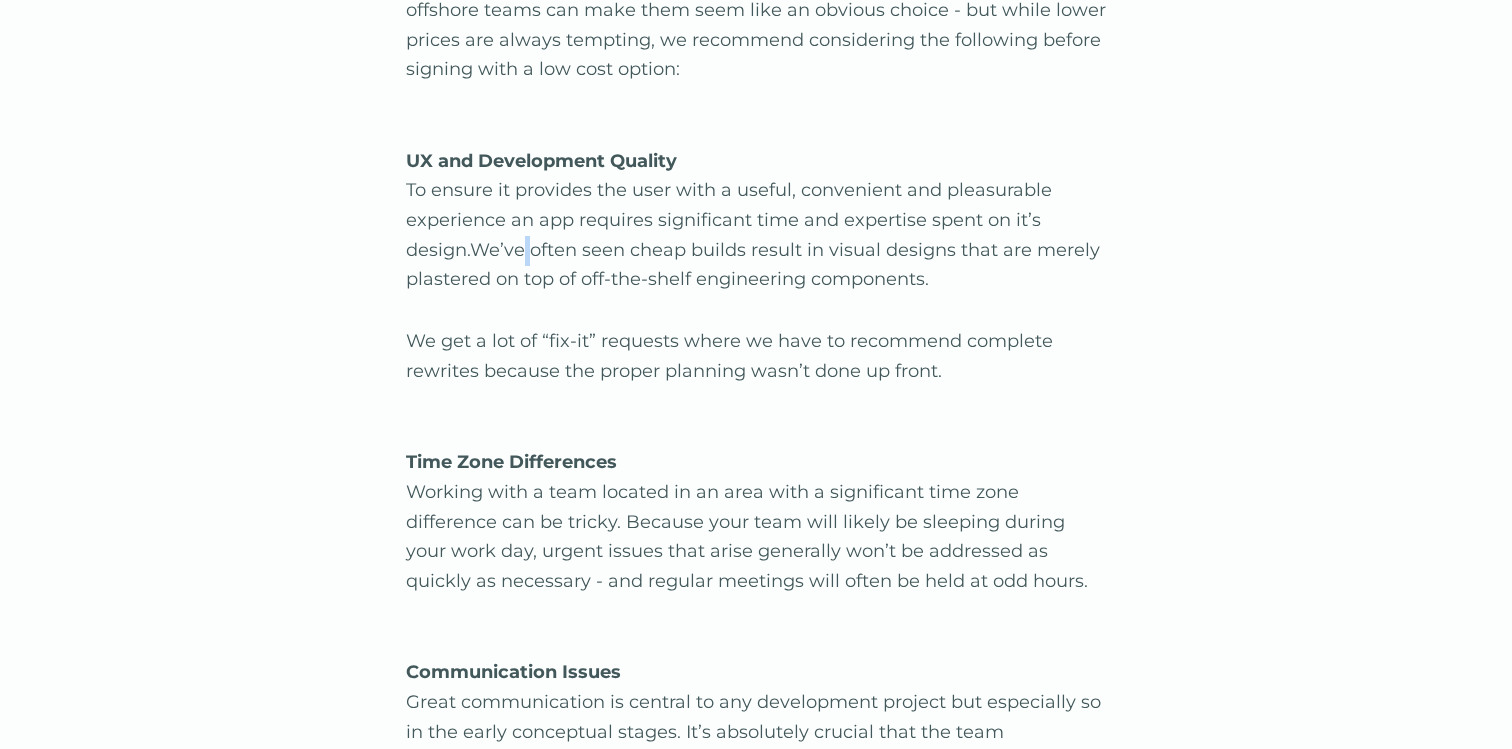 click on "UX and Development Quality To ensure it provides the user with a useful, convenient and pleasurable experience an app requires significant time and expertise spent on it’s design.We’ve often seen cheap builds result in visual designs that are merely plastered on top of off-the-shelf engineering components." at bounding box center [756, 206] 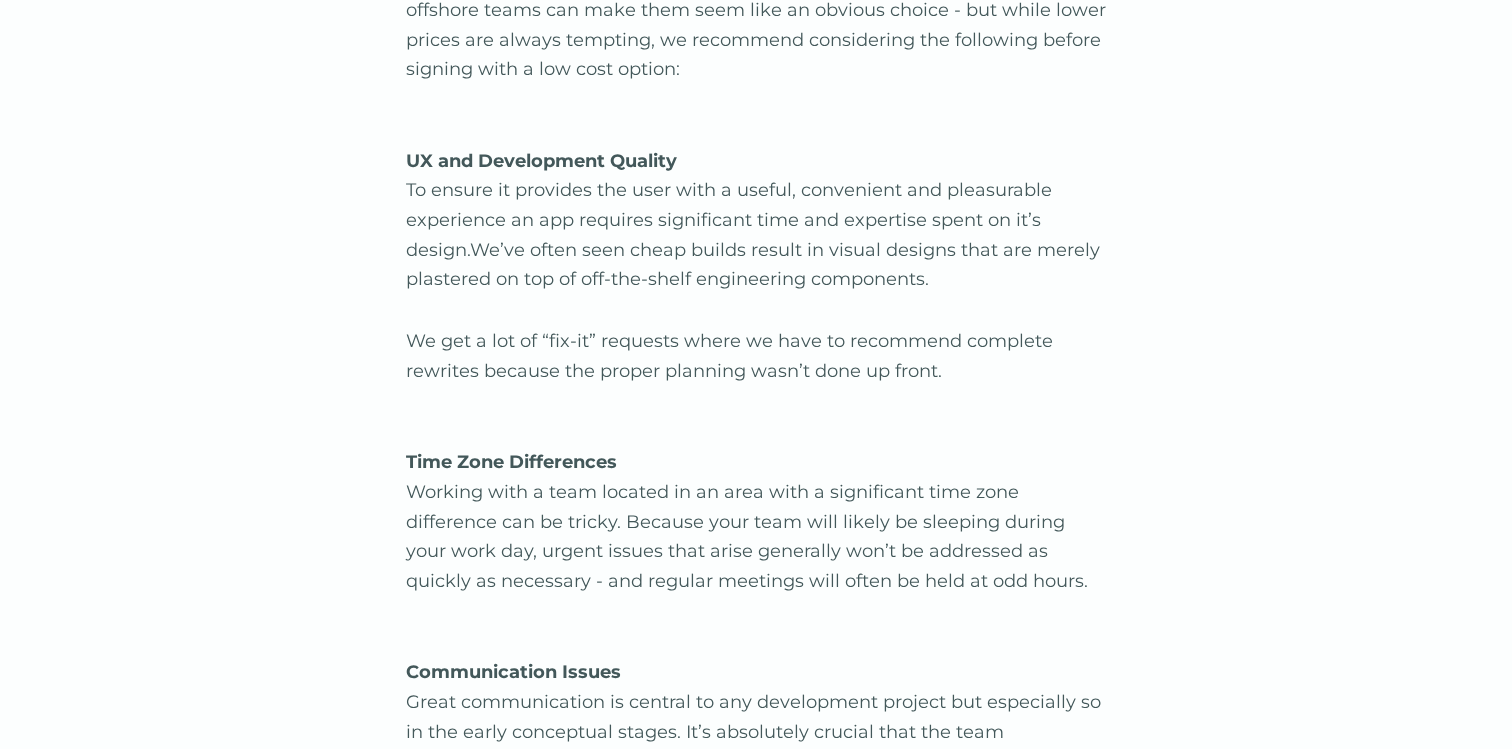 click on "UX and Development Quality To ensure it provides the user with a useful, convenient and pleasurable experience an app requires significant time and expertise spent on it’s design.We’ve often seen cheap builds result in visual designs that are merely plastered on top of off-the-shelf engineering components." at bounding box center (756, 206) 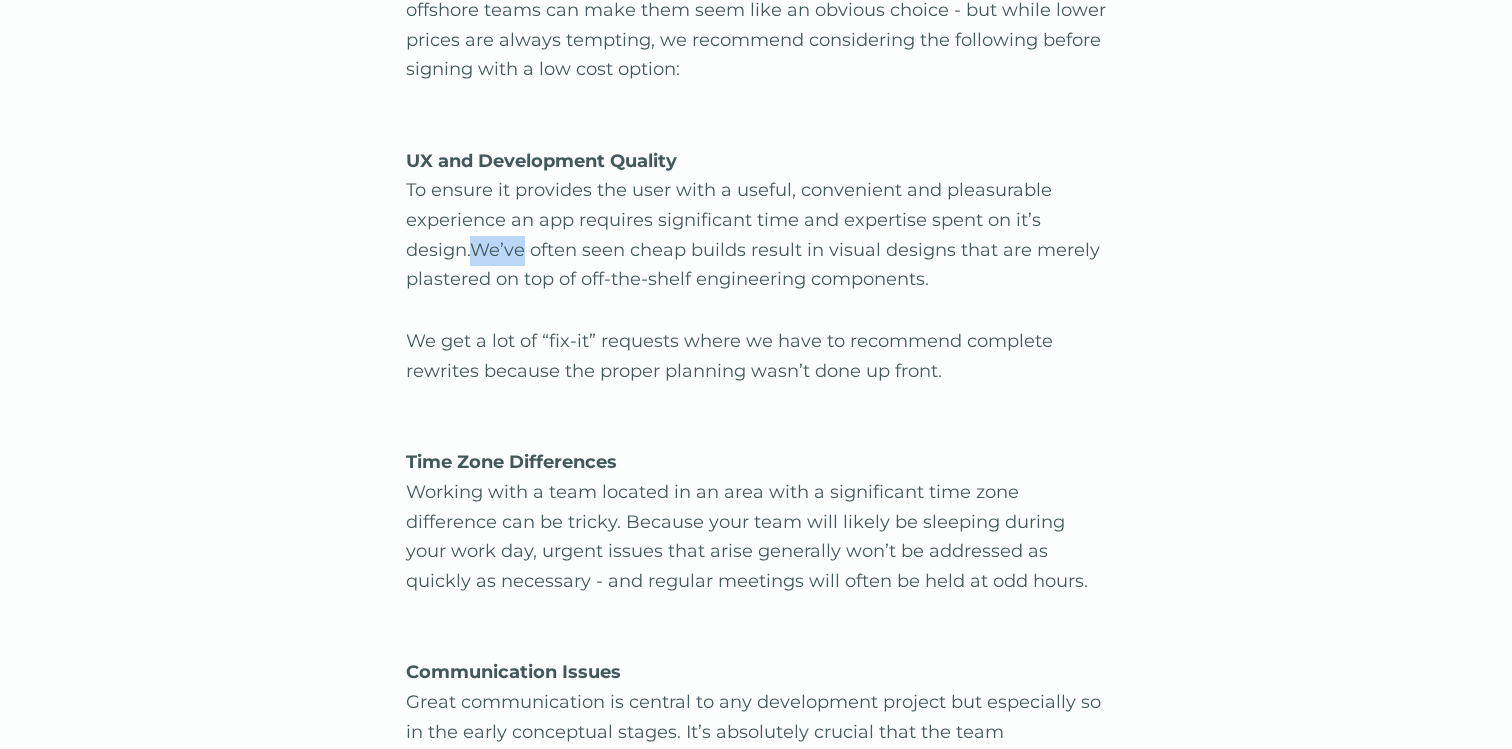 click on "UX and Development Quality To ensure it provides the user with a useful, convenient and pleasurable experience an app requires significant time and expertise spent on it’s design.We’ve often seen cheap builds result in visual designs that are merely plastered on top of off-the-shelf engineering components." at bounding box center [756, 206] 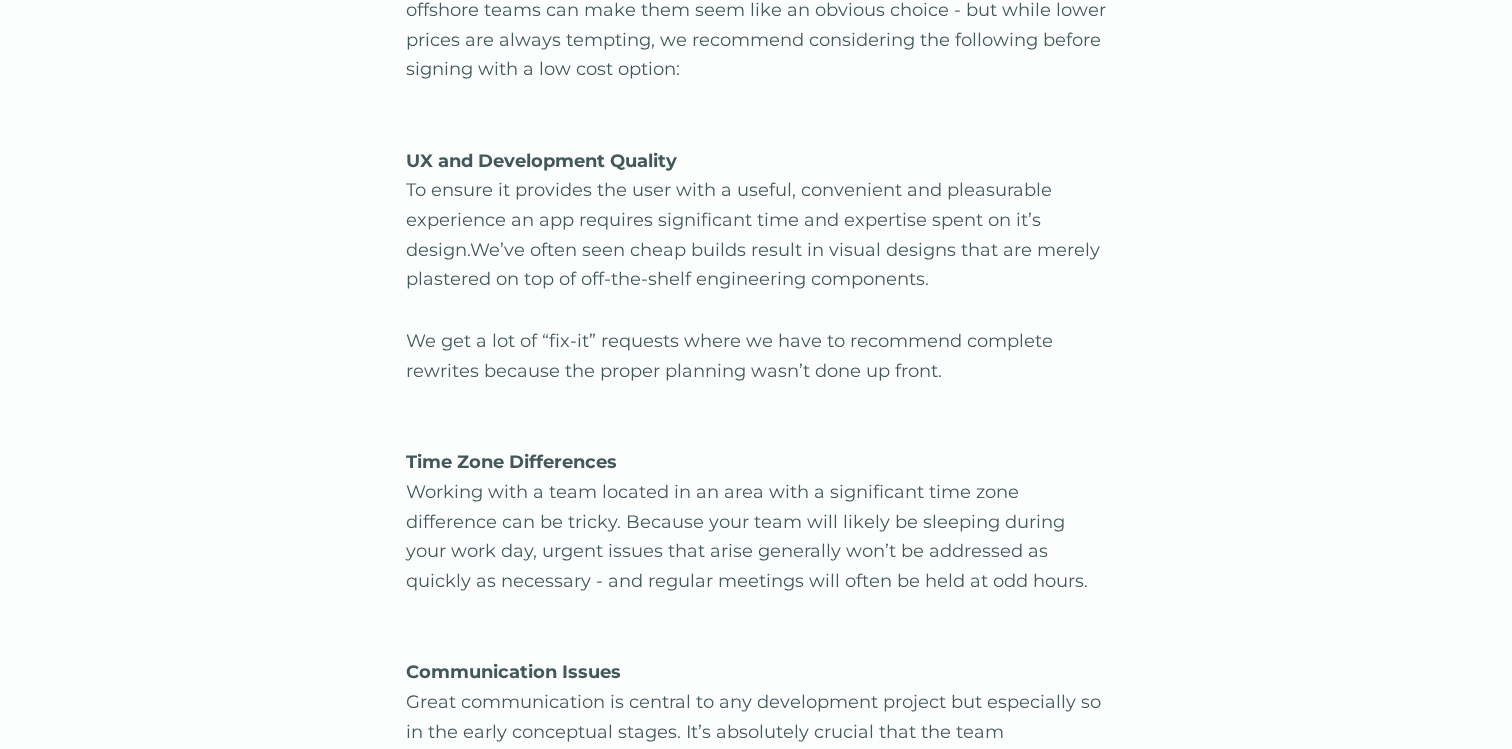 click on "UX and Development Quality To ensure it provides the user with a useful, convenient and pleasurable experience an app requires significant time and expertise spent on it’s design.We’ve often seen cheap builds result in visual designs that are merely plastered on top of off-the-shelf engineering components." at bounding box center (756, 206) 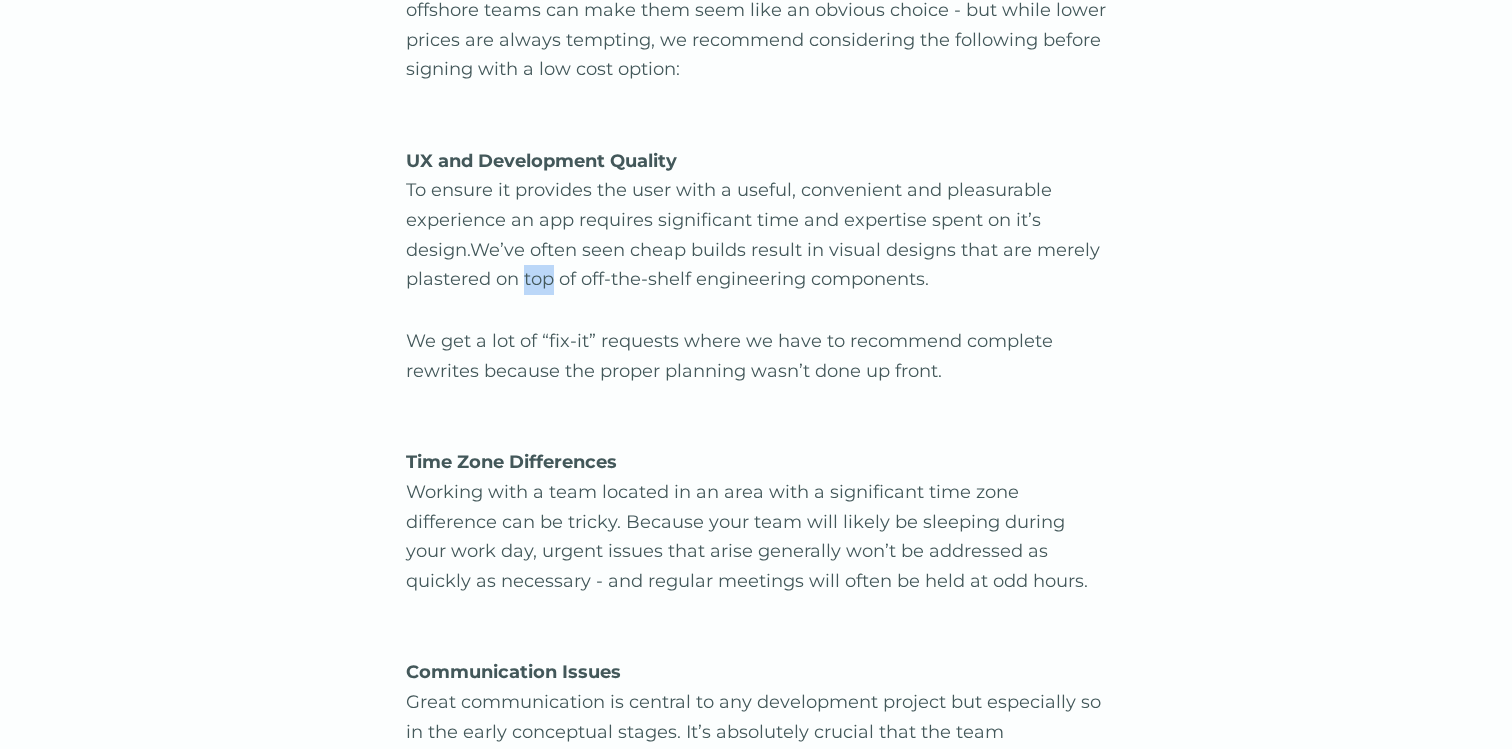 click on "UX and Development Quality To ensure it provides the user with a useful, convenient and pleasurable experience an app requires significant time and expertise spent on it’s design.We’ve often seen cheap builds result in visual designs that are merely plastered on top of off-the-shelf engineering components." at bounding box center [756, 206] 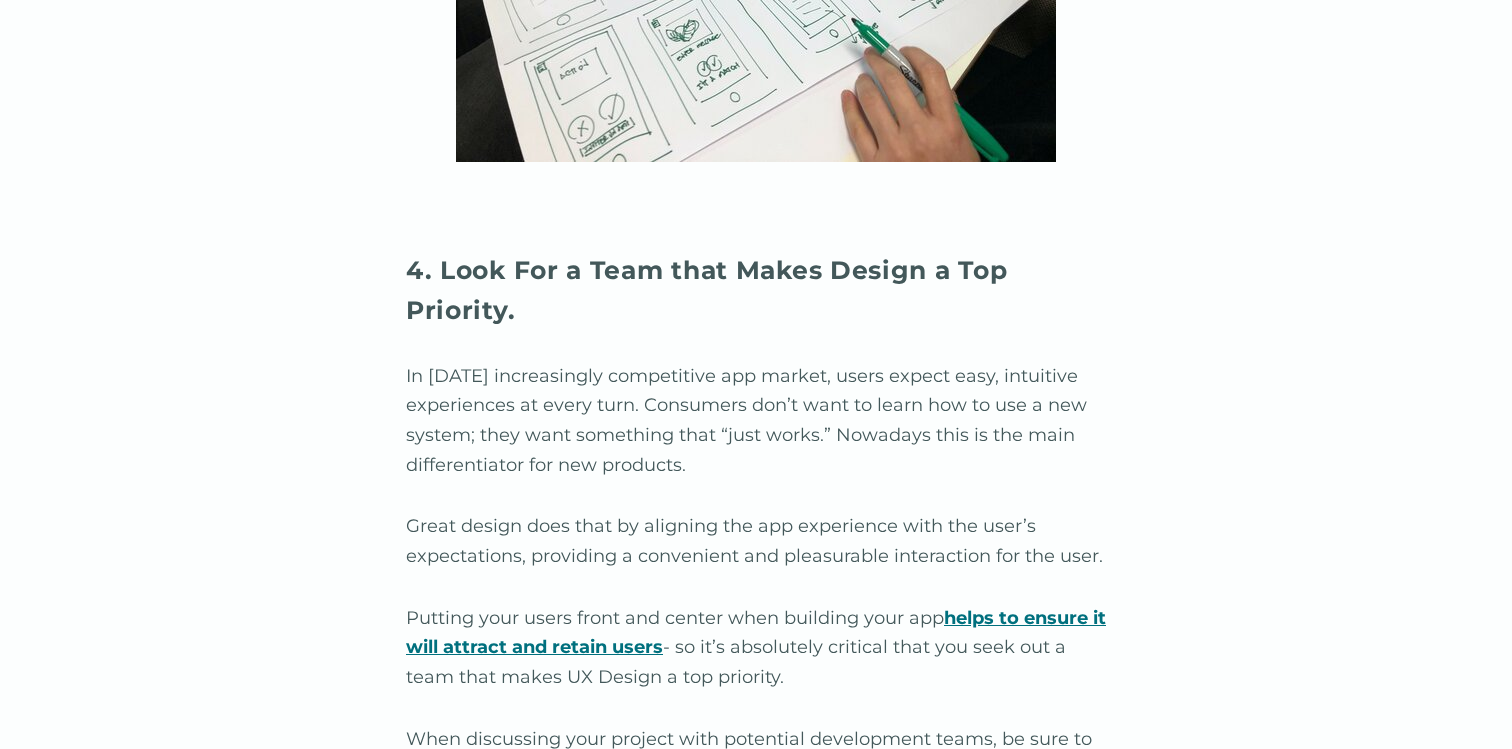 scroll, scrollTop: 6940, scrollLeft: 0, axis: vertical 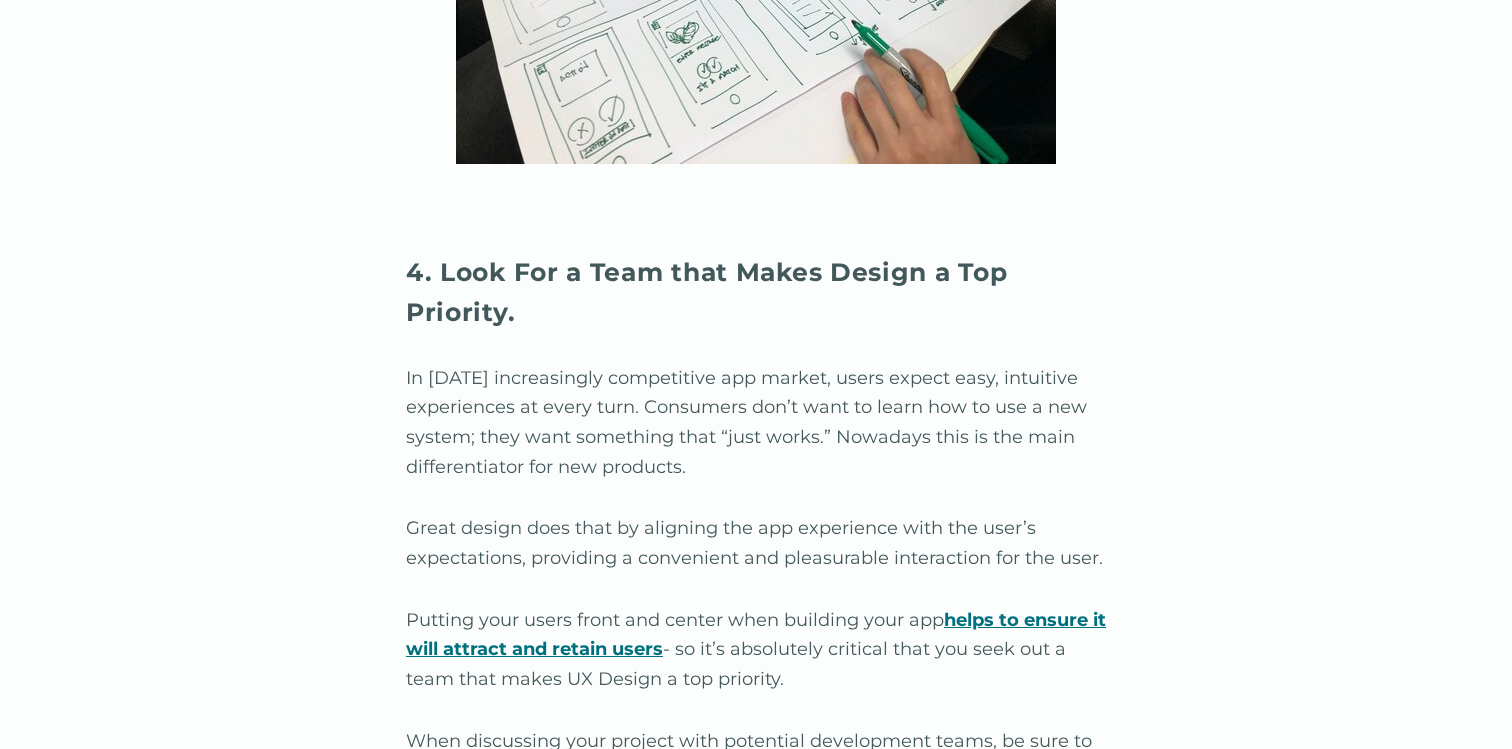 click on "4. Look For a Team that Makes Design a Top Priority." at bounding box center (706, 292) 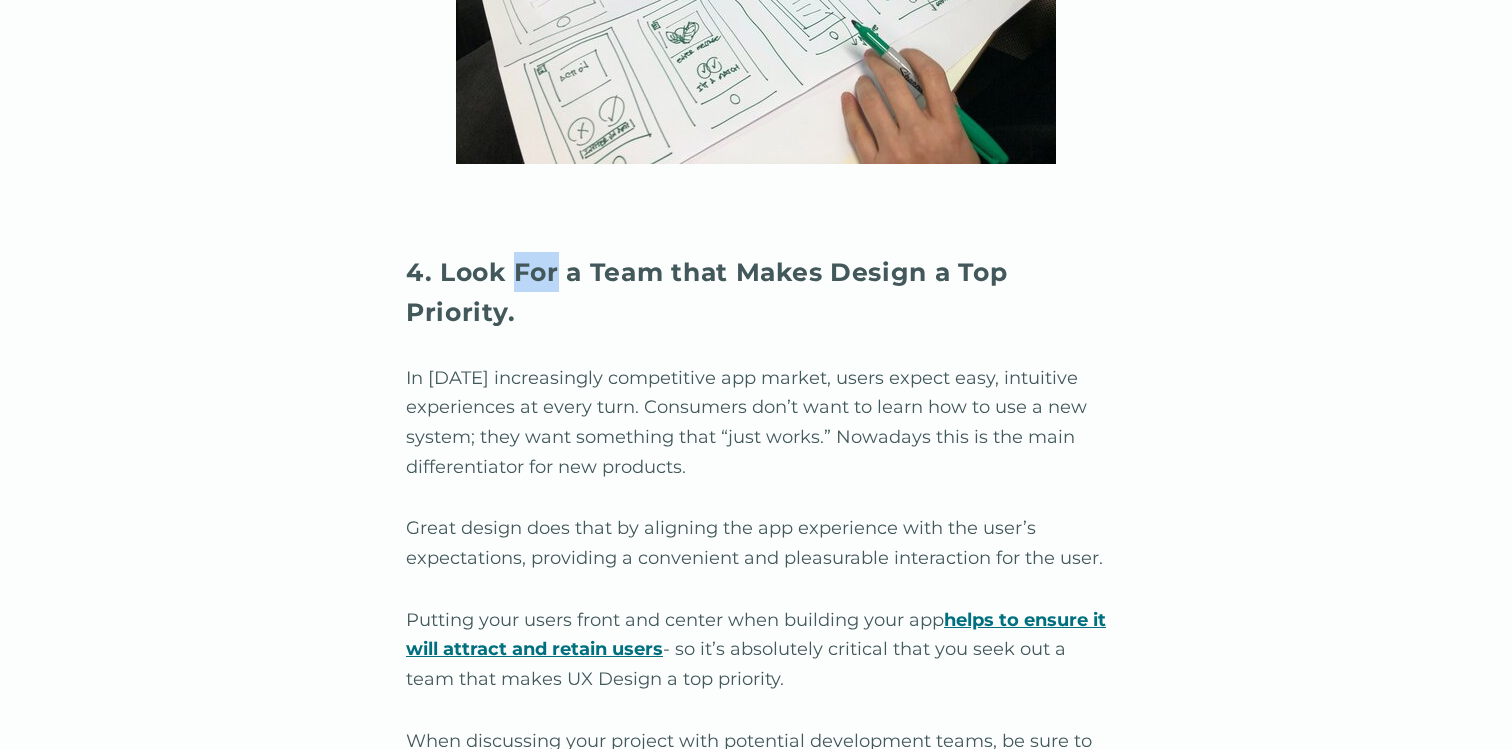 click on "4. Look For a Team that Makes Design a Top Priority." at bounding box center [706, 292] 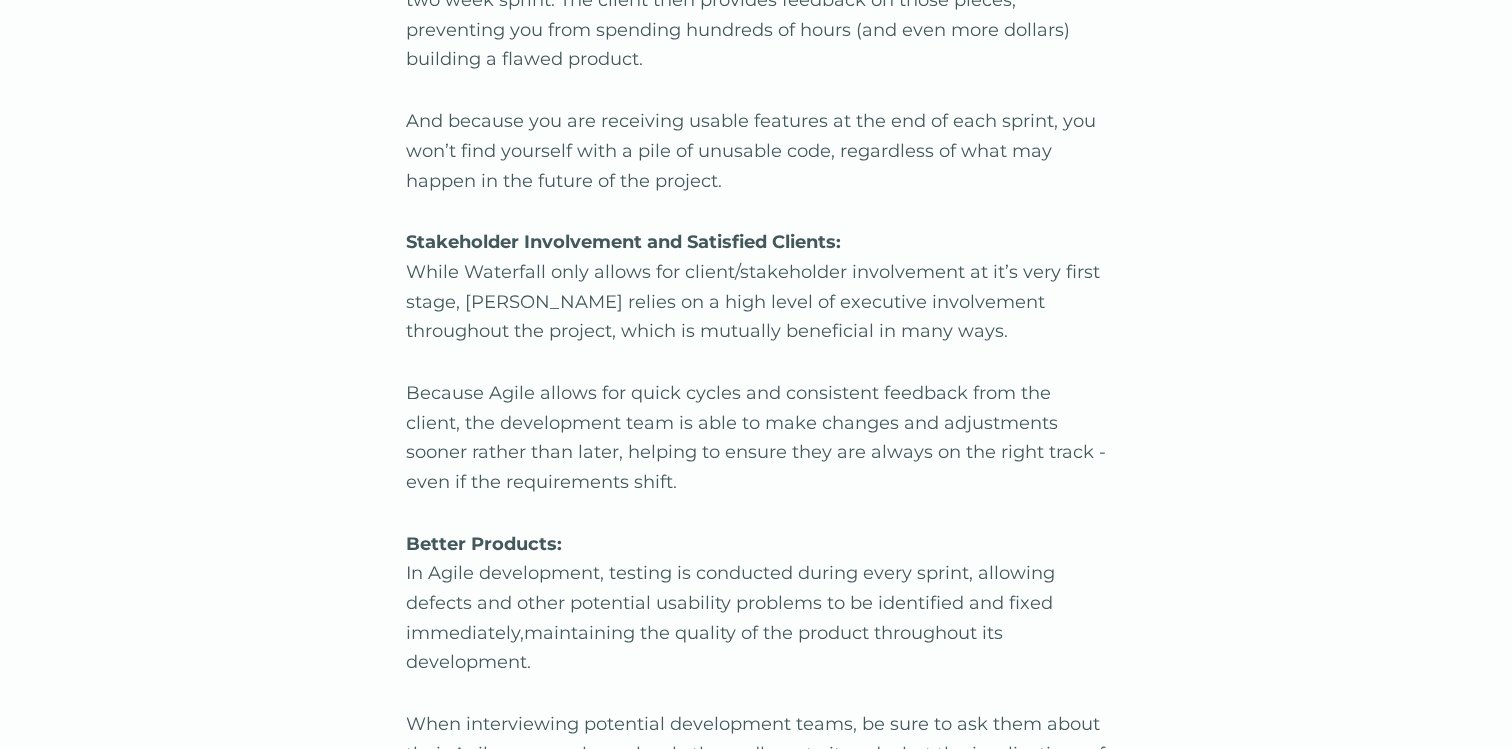 scroll, scrollTop: 8735, scrollLeft: 0, axis: vertical 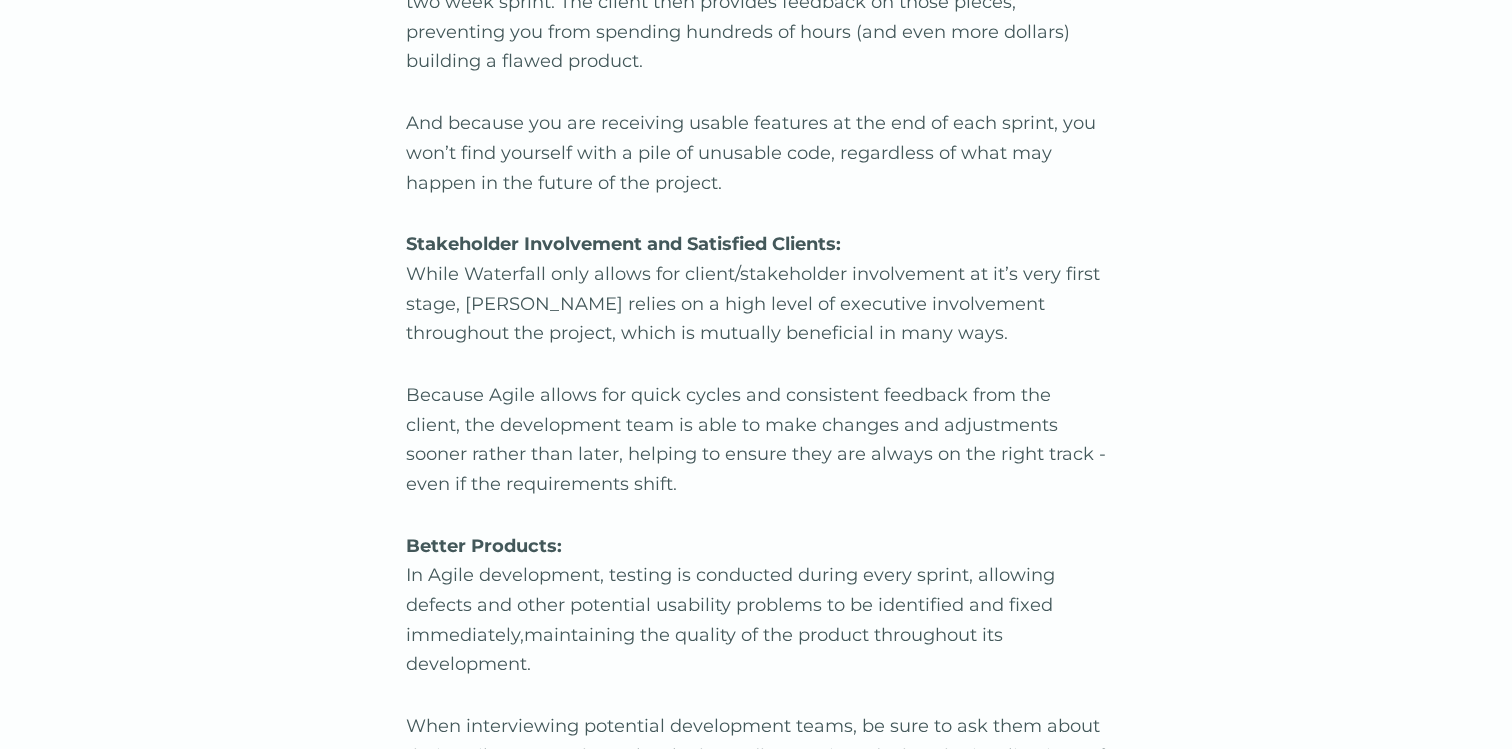 click on "Stakeholder Involvement and Satisfied Clients: ​While Waterfall only allows for client/stakeholder involvement at it’s very first stage, Agile relies on a high level of executive involvement throughout the project, which is mutually beneficial in many ways." at bounding box center [756, 289] 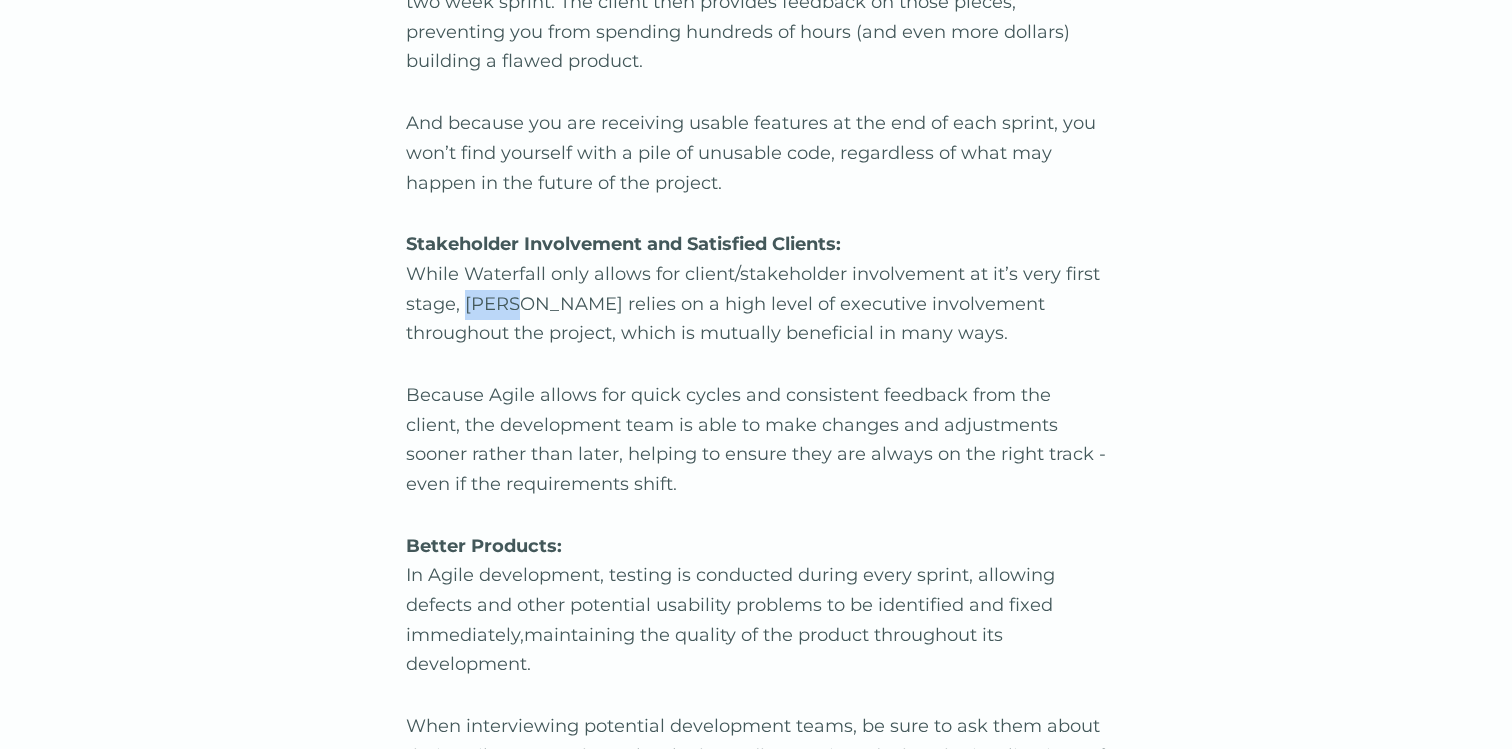 click on "Stakeholder Involvement and Satisfied Clients: ​While Waterfall only allows for client/stakeholder involvement at it’s very first stage, Agile relies on a high level of executive involvement throughout the project, which is mutually beneficial in many ways." at bounding box center (756, 289) 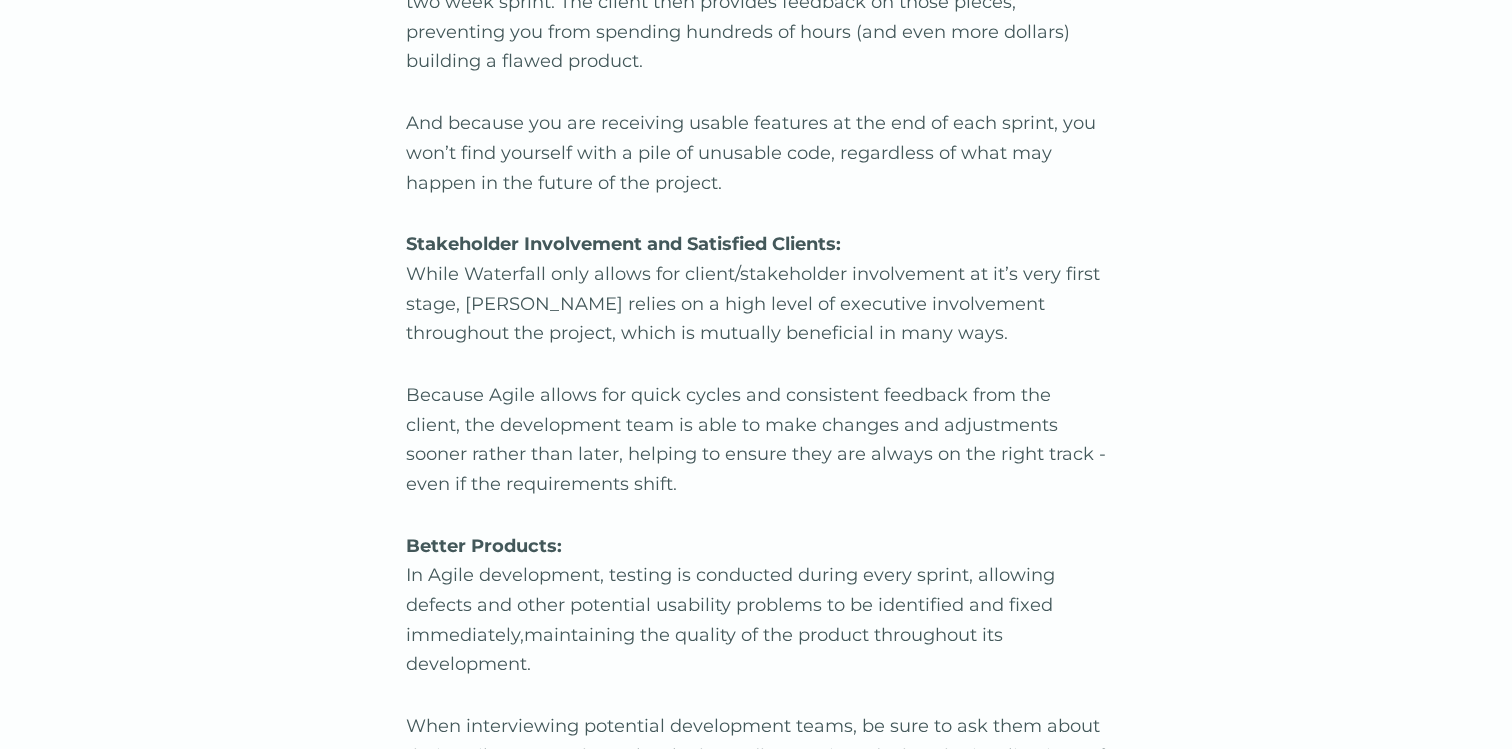 click on "Stakeholder Involvement and Satisfied Clients: ​While Waterfall only allows for client/stakeholder involvement at it’s very first stage, Agile relies on a high level of executive involvement throughout the project, which is mutually beneficial in many ways." at bounding box center [756, 289] 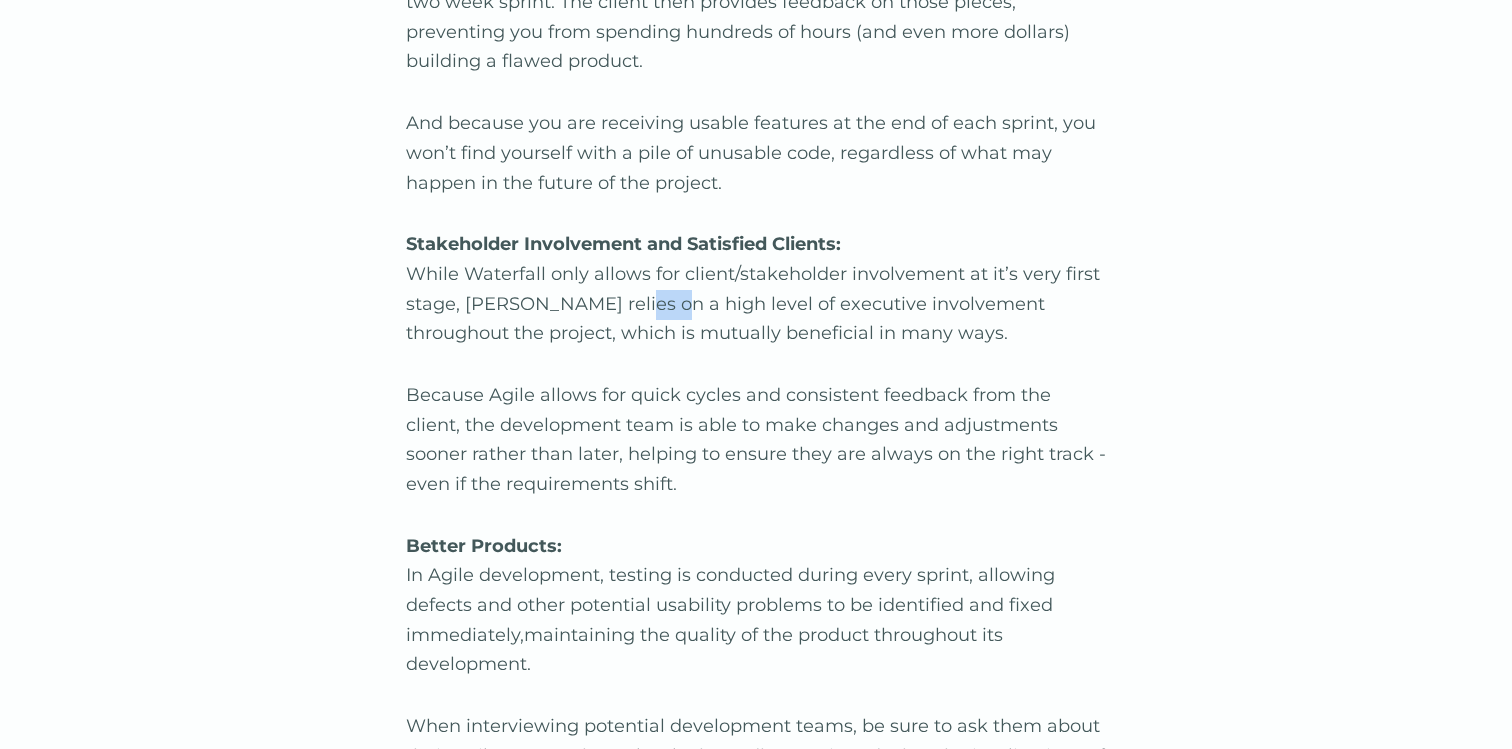 click on "Stakeholder Involvement and Satisfied Clients: ​While Waterfall only allows for client/stakeholder involvement at it’s very first stage, Agile relies on a high level of executive involvement throughout the project, which is mutually beneficial in many ways." at bounding box center (756, 289) 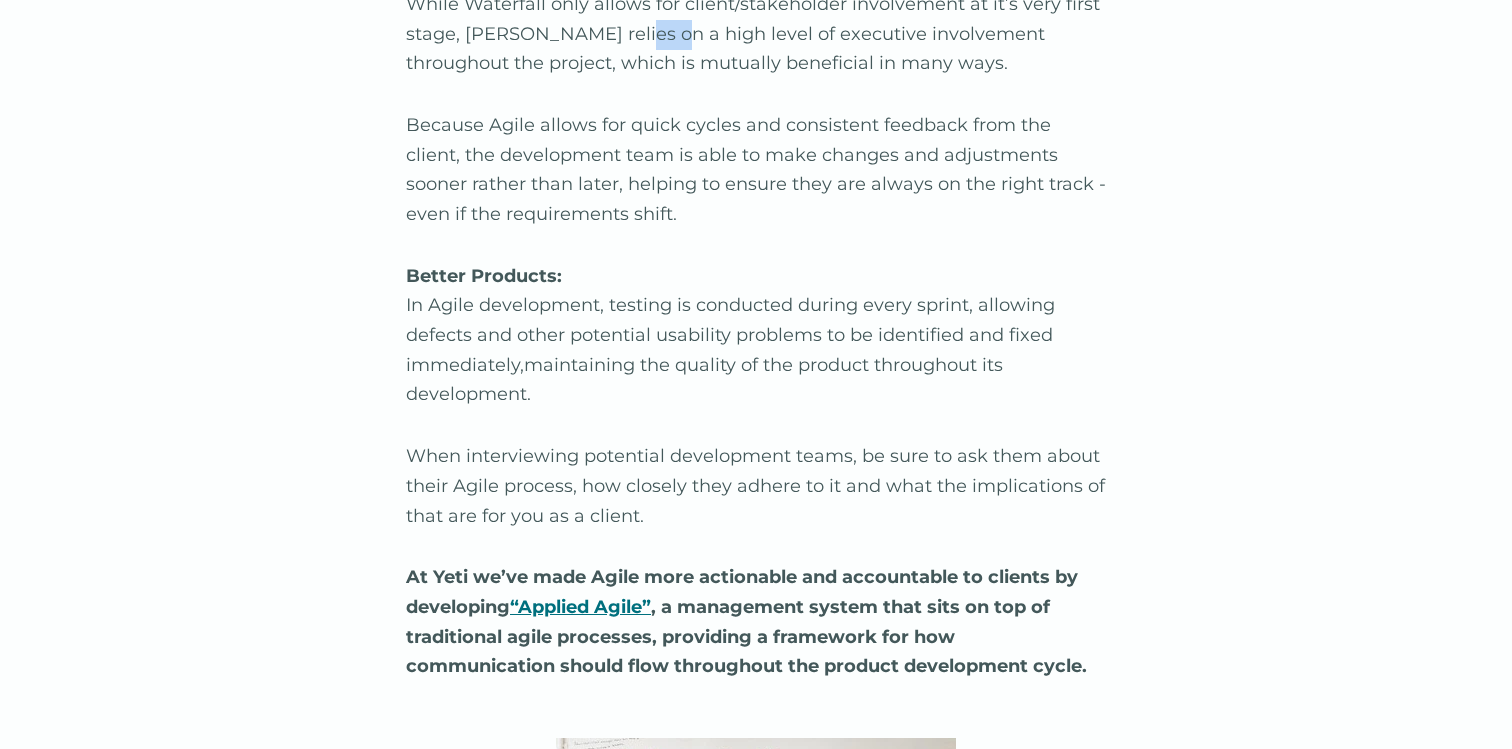 scroll, scrollTop: 9008, scrollLeft: 0, axis: vertical 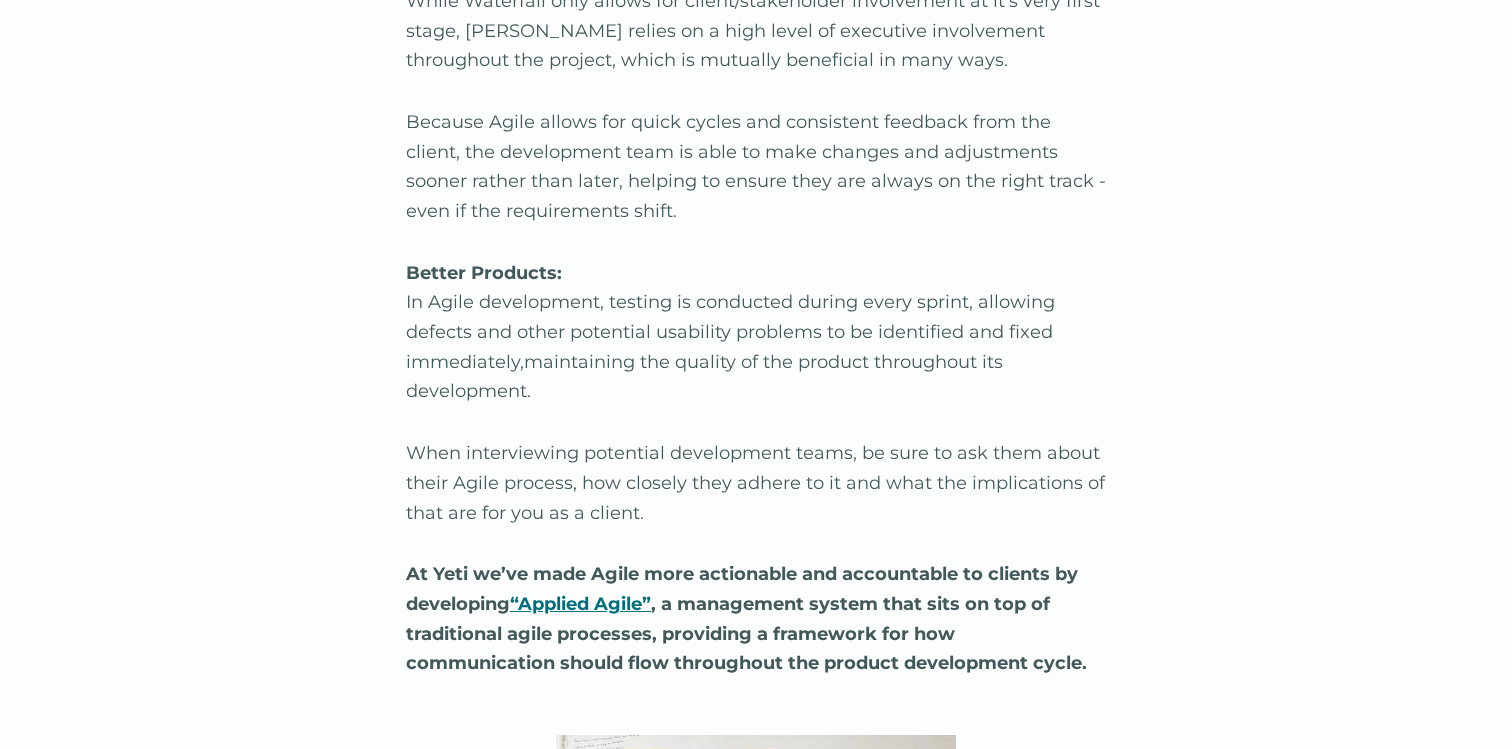 click on "Better Products:​ In Agile development, testing is conducted during every sprint, allowing defects and other potential usability problems to be identified and fixed immediately,maintaining the quality of the product throughout its development." at bounding box center [756, 333] 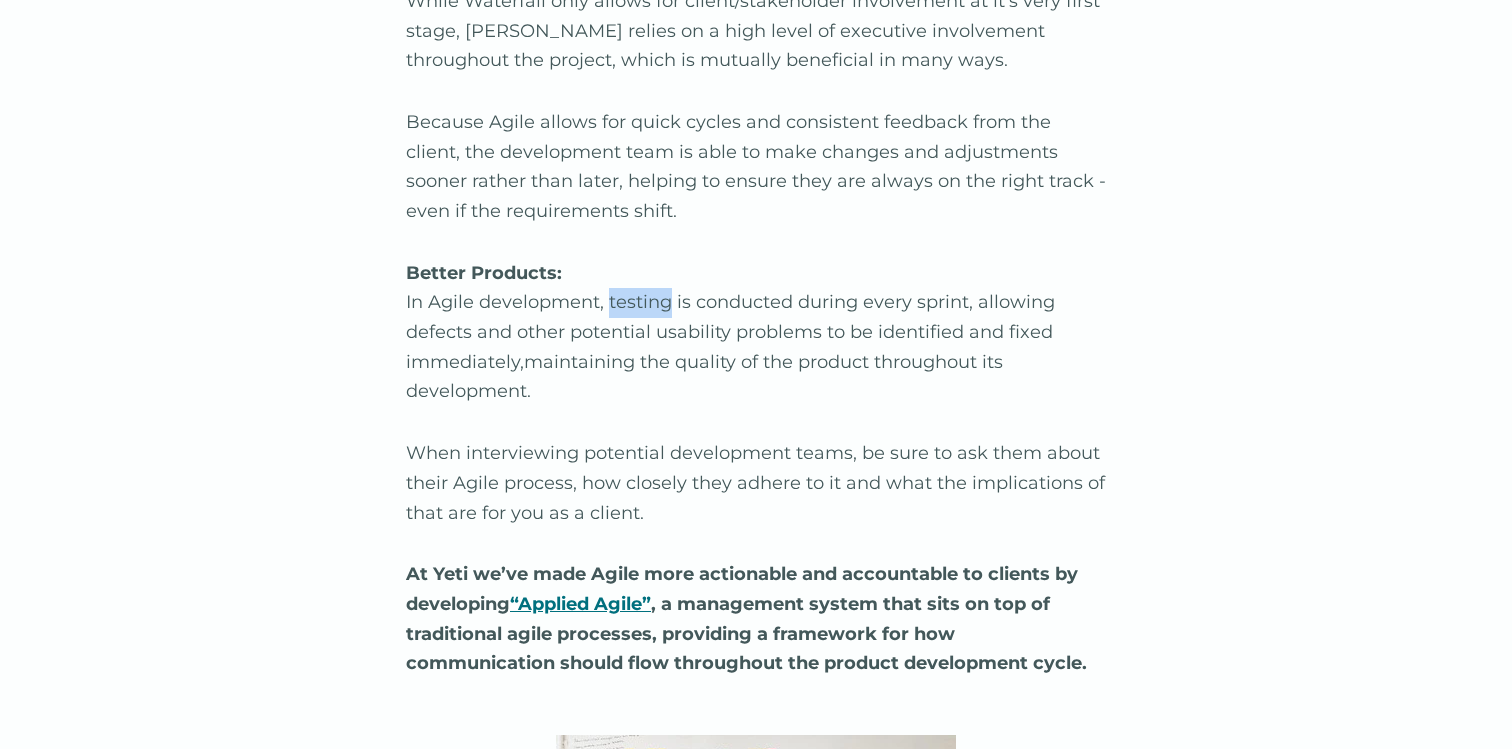 click on "Better Products:​ In Agile development, testing is conducted during every sprint, allowing defects and other potential usability problems to be identified and fixed immediately,maintaining the quality of the product throughout its development." at bounding box center [756, 333] 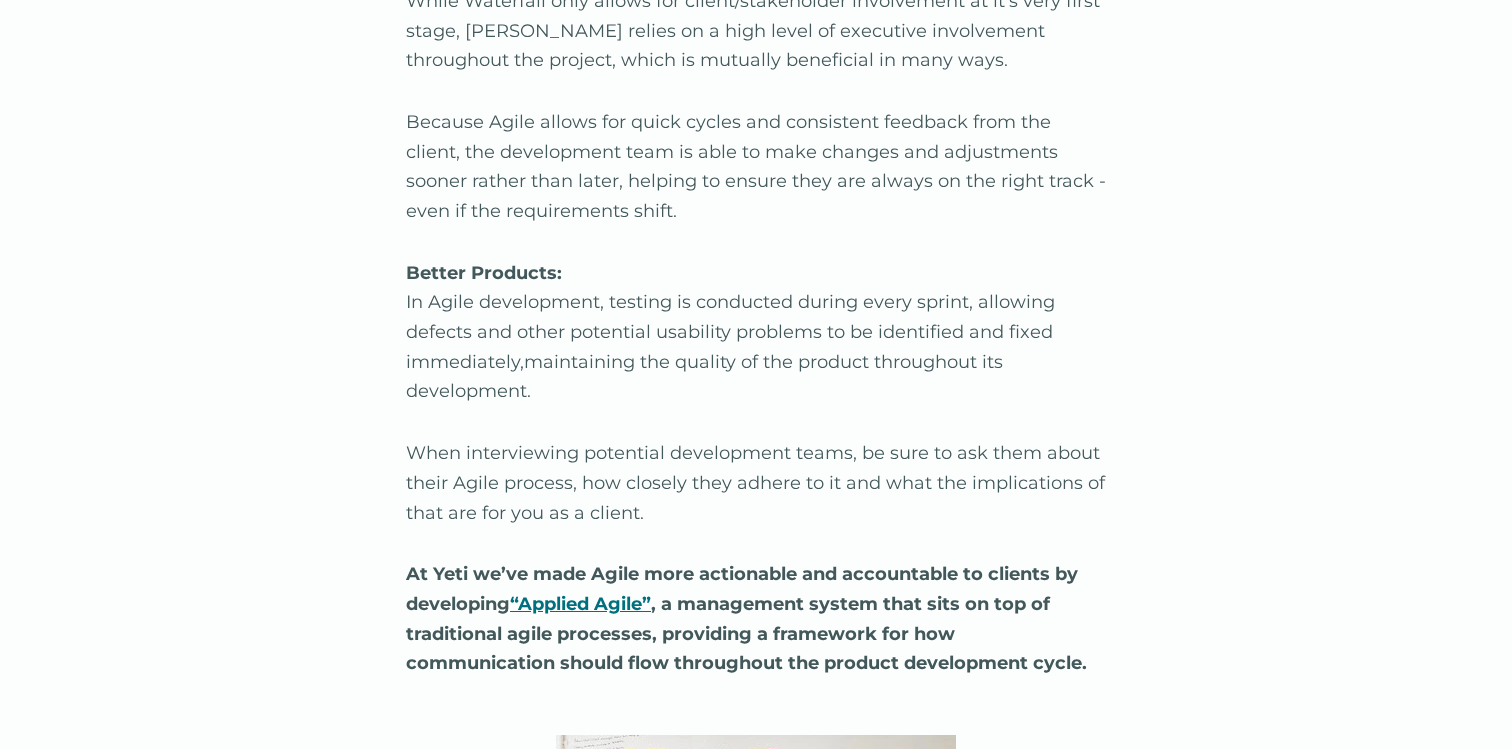 click on "Better Products:​ In Agile development, testing is conducted during every sprint, allowing defects and other potential usability problems to be identified and fixed immediately,maintaining the quality of the product throughout its development." at bounding box center [756, 333] 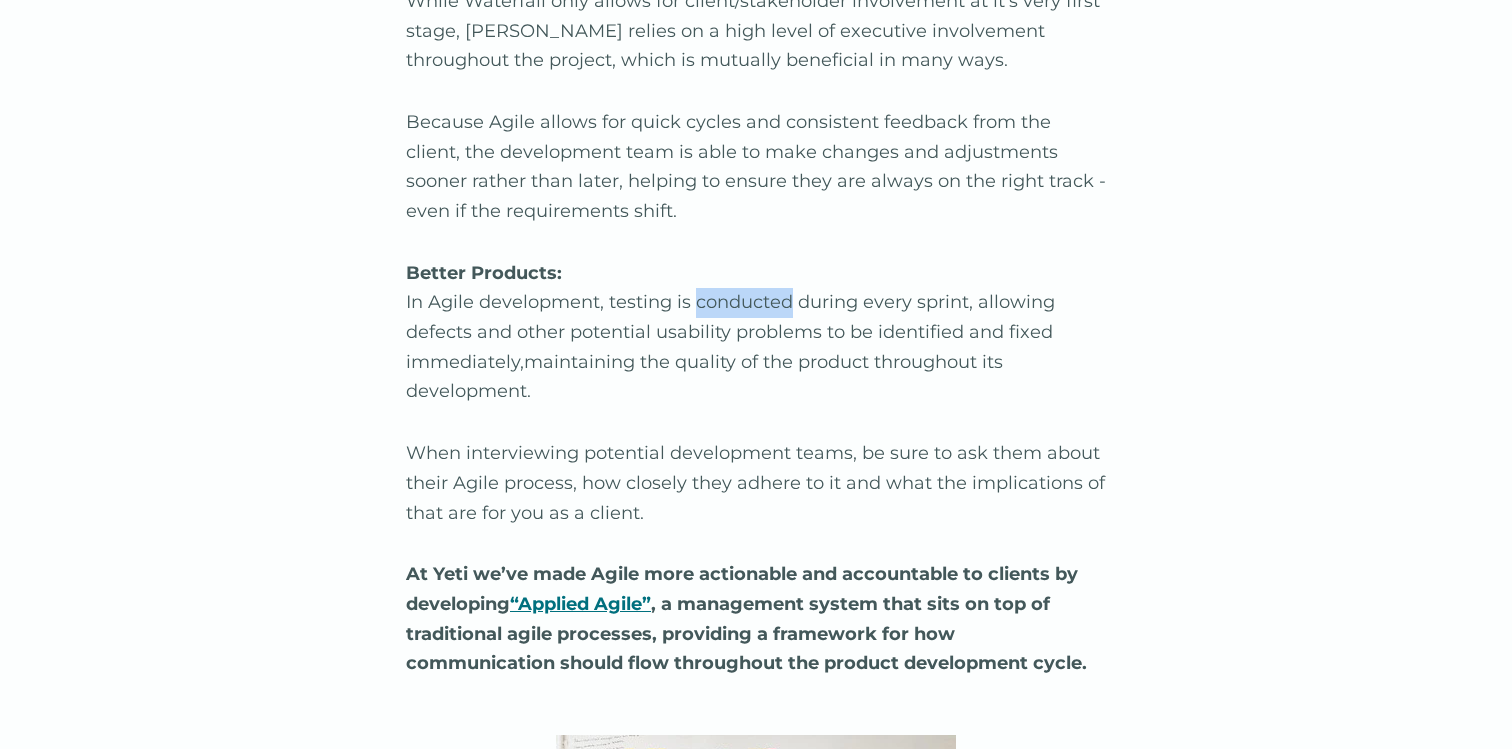 click on "Better Products:​ In Agile development, testing is conducted during every sprint, allowing defects and other potential usability problems to be identified and fixed immediately,maintaining the quality of the product throughout its development." at bounding box center (756, 333) 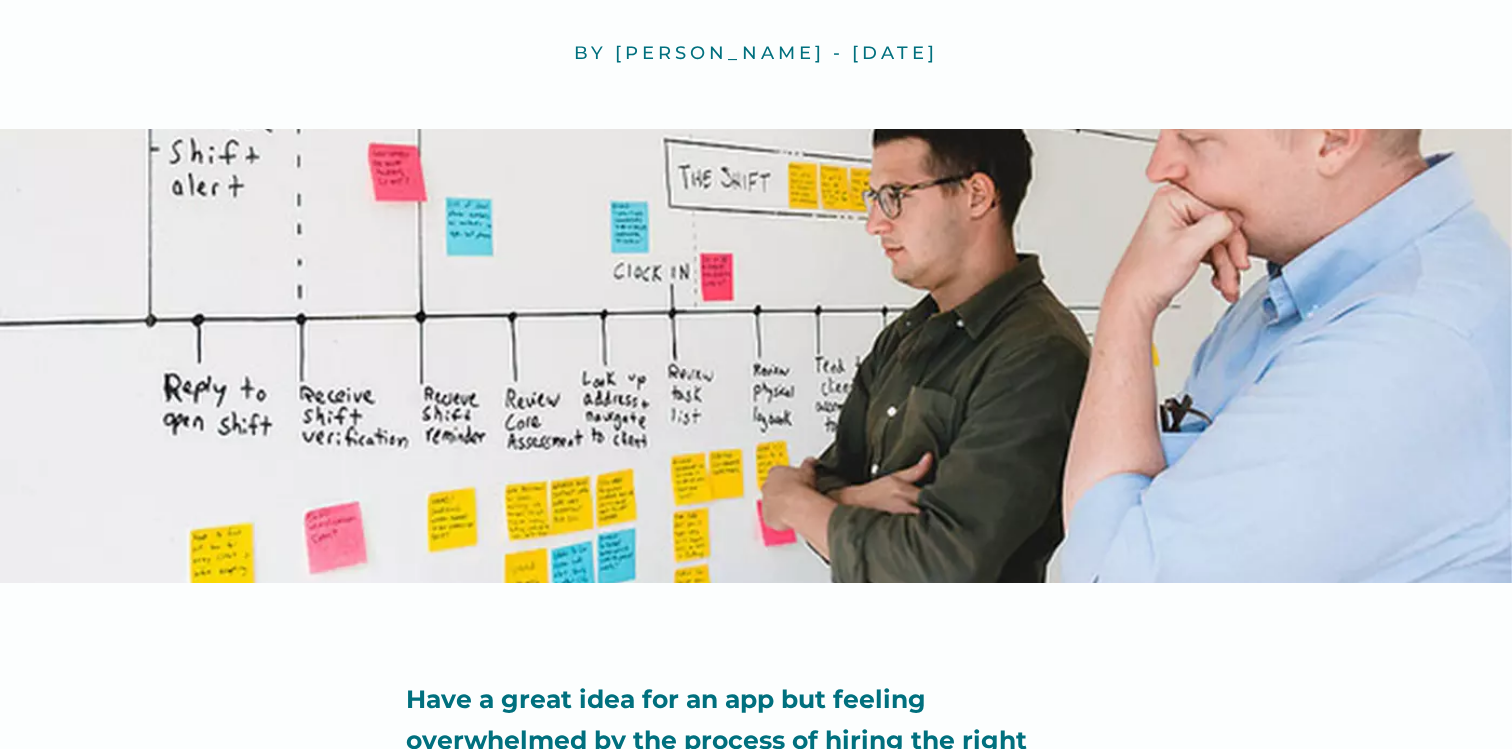 scroll, scrollTop: 0, scrollLeft: 0, axis: both 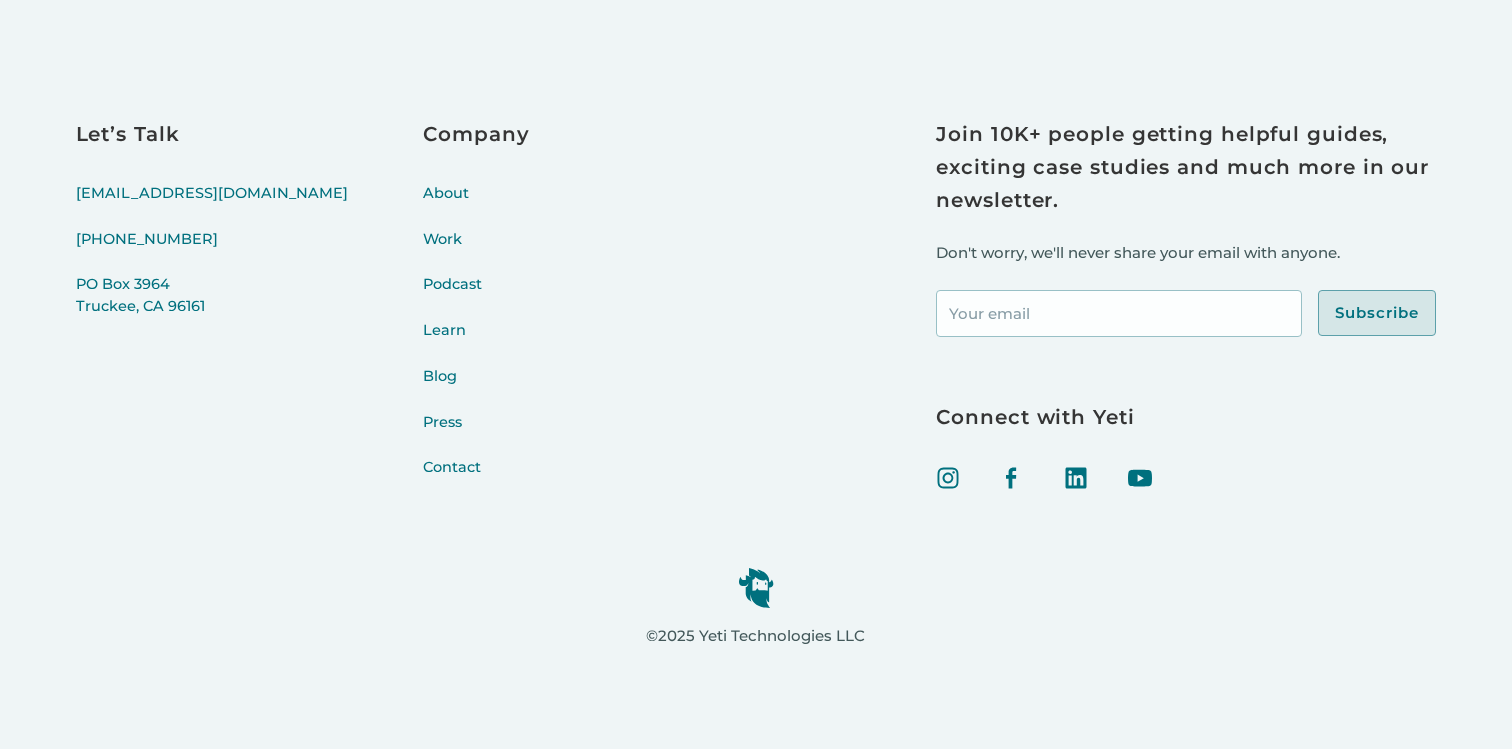 click on "Let’s Talk [EMAIL_ADDRESS][DOMAIN_NAME] [PHONE_NUMBER] [STREET_ADDRESS] Company About Work Podcast Learn Blog Press Contact Join 10K+ people getting helpful guides, exciting case studies and much more in our newsletter. Don't worry, we'll never share your email with anyone. Subscribe Thank you! Your submission has been received! Oops! Something went wrong while submitting the form. Connect with Yeti" at bounding box center (756, 310) 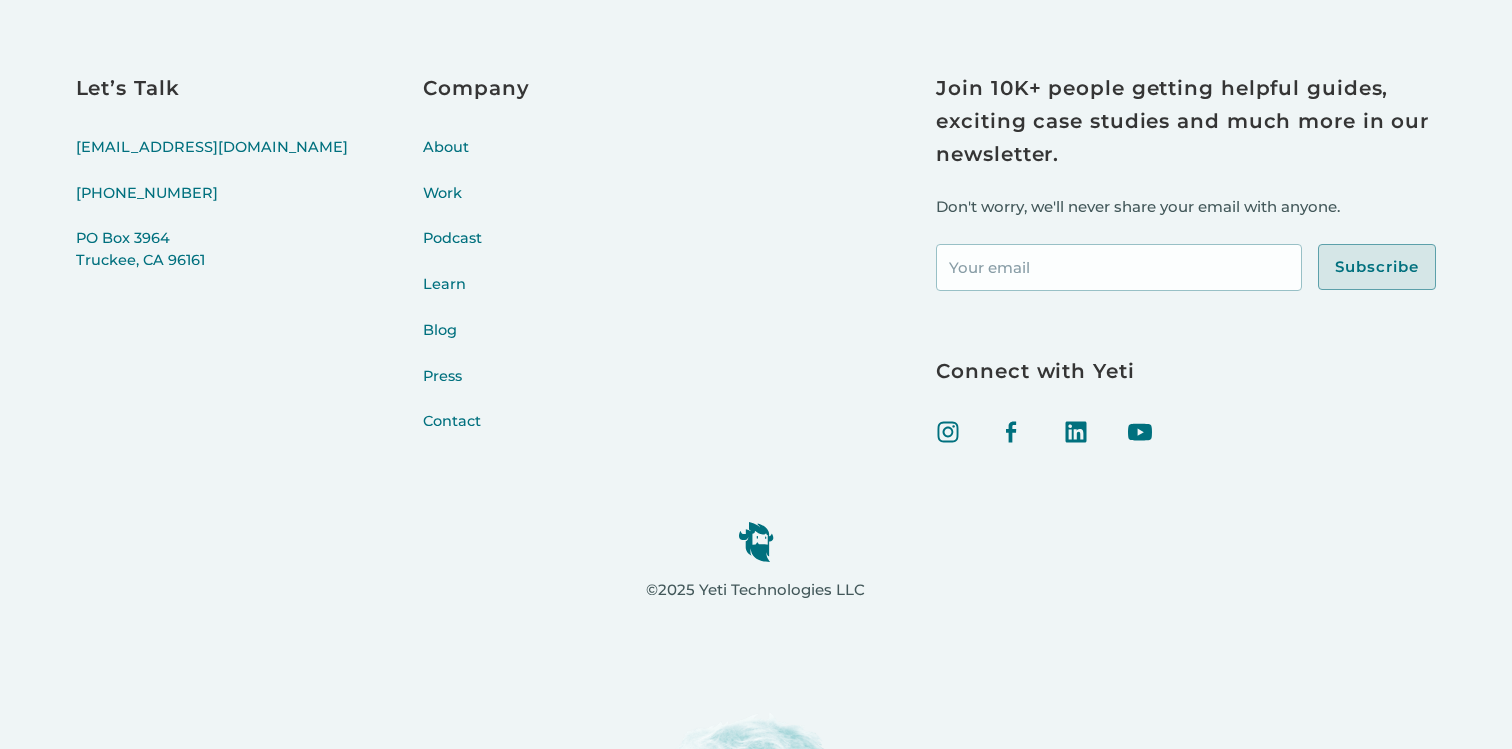 scroll, scrollTop: 8576, scrollLeft: 0, axis: vertical 